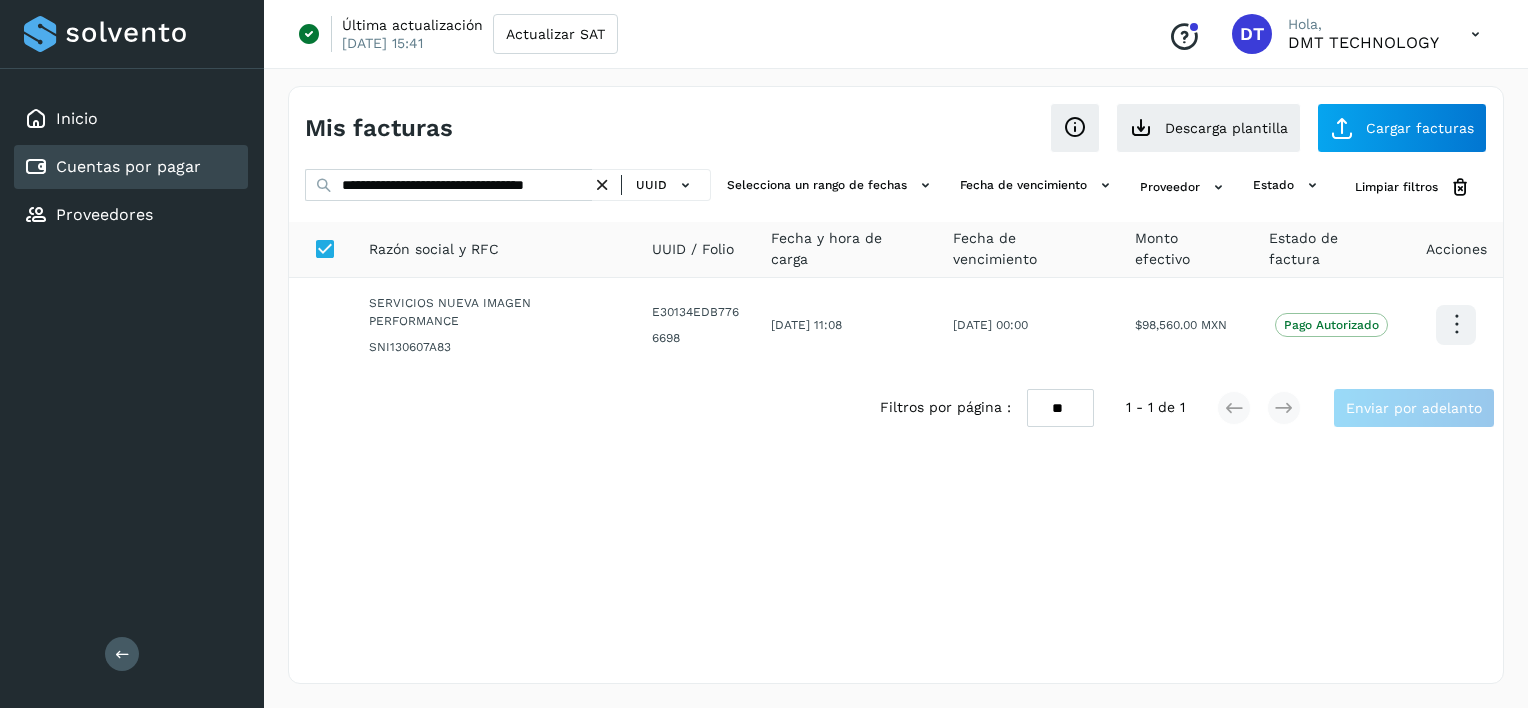 scroll, scrollTop: 0, scrollLeft: 0, axis: both 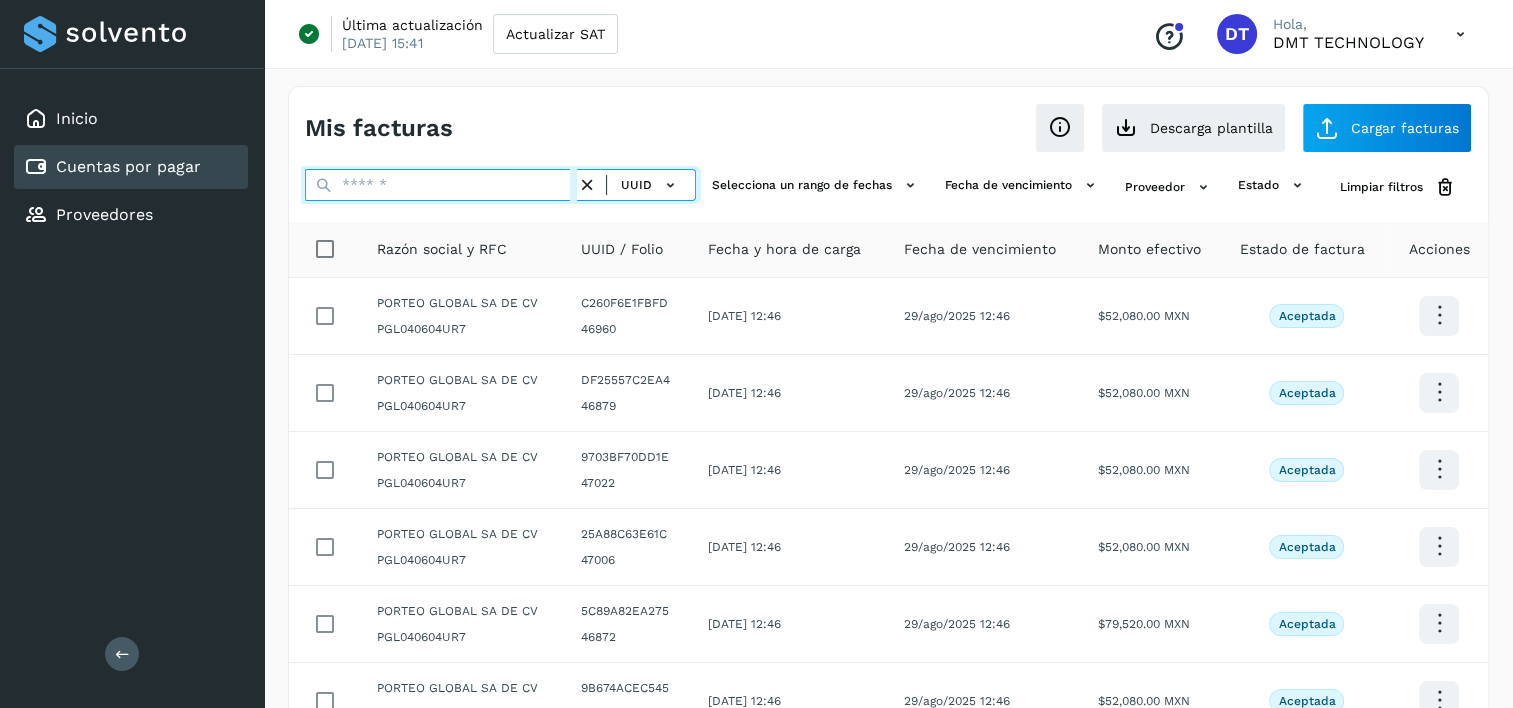click at bounding box center (441, 185) 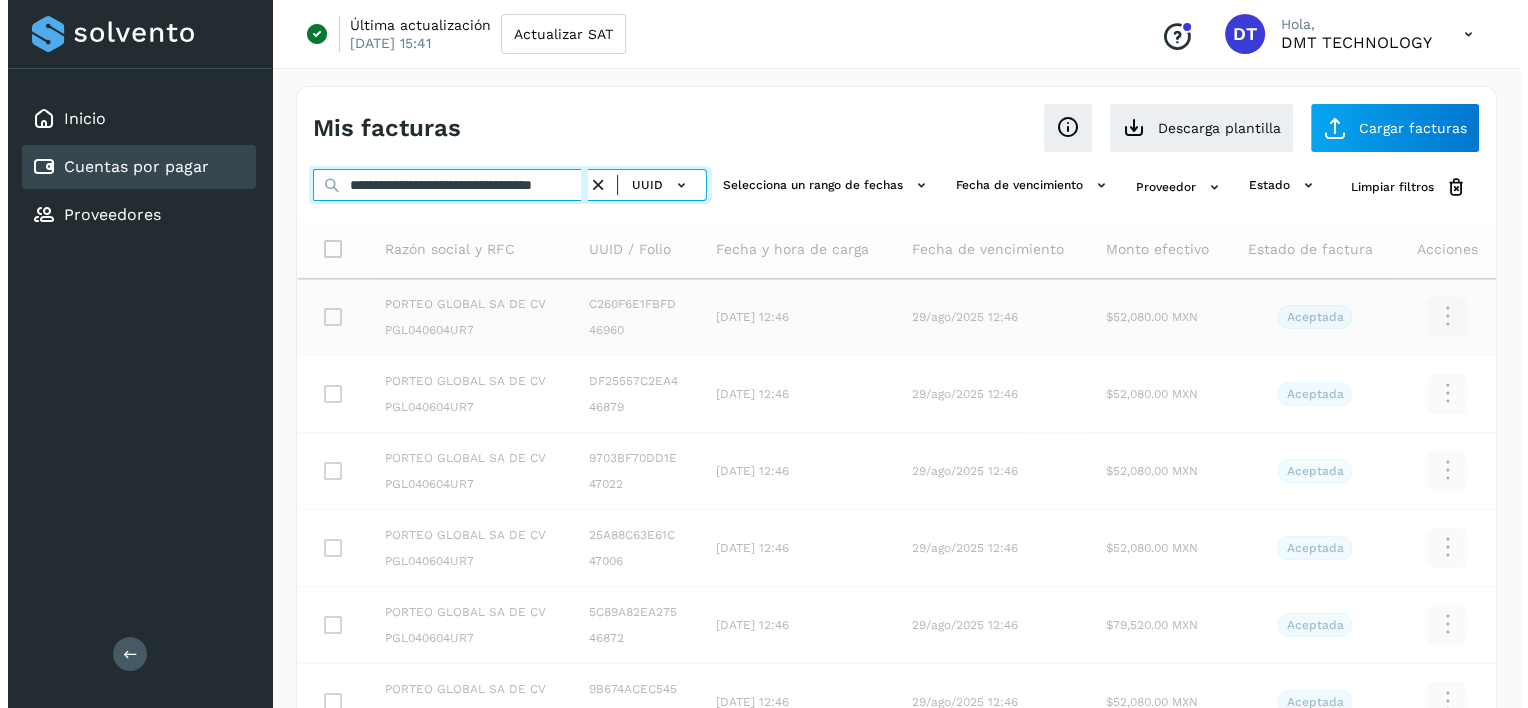 scroll, scrollTop: 0, scrollLeft: 43, axis: horizontal 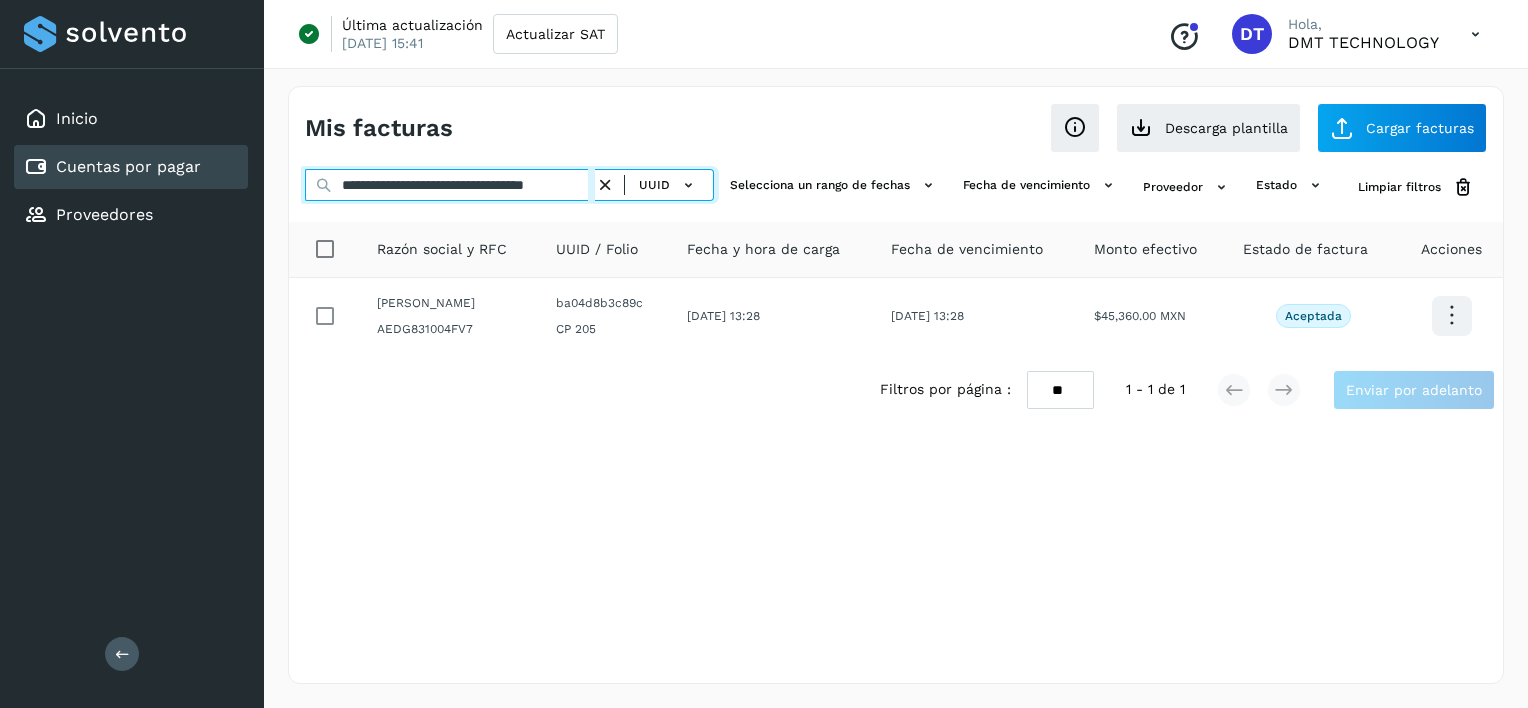 type on "**********" 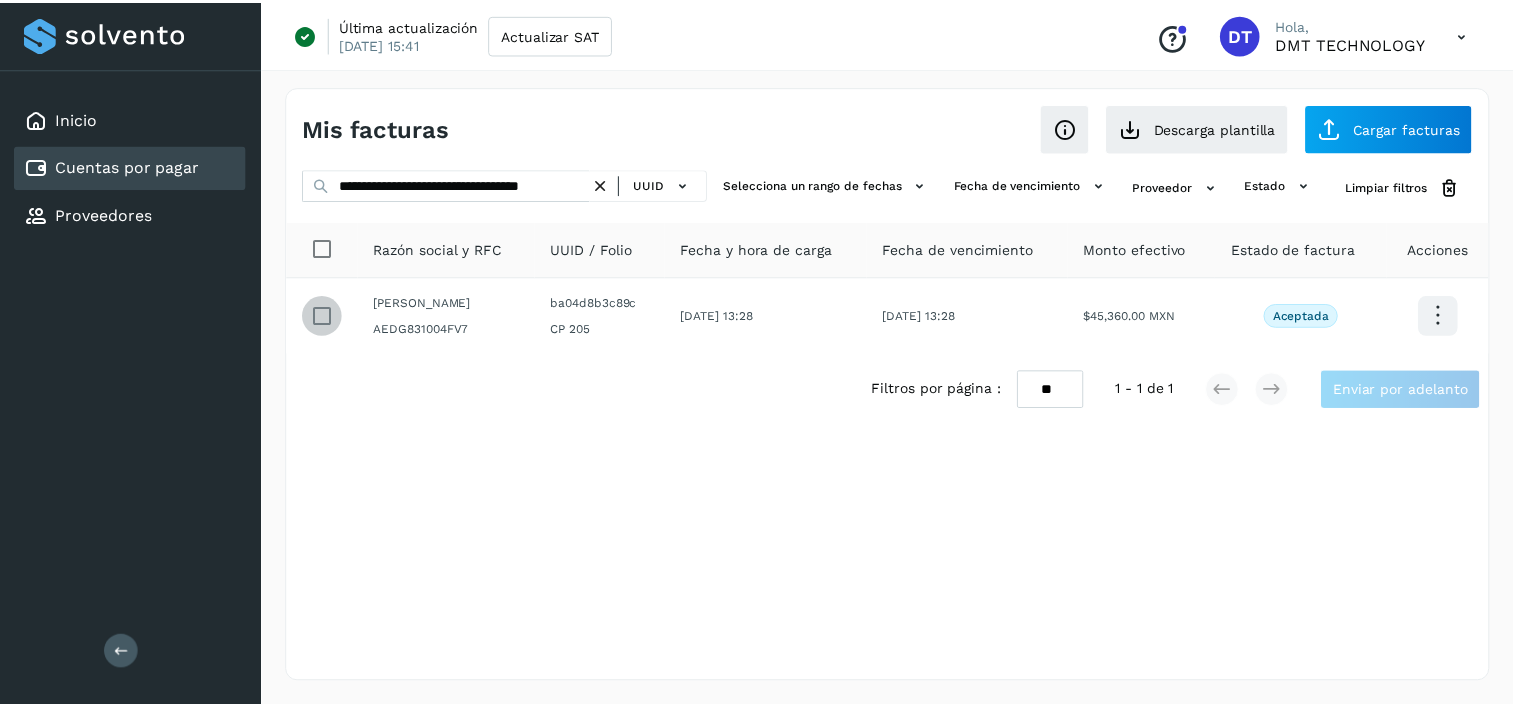 scroll, scrollTop: 0, scrollLeft: 0, axis: both 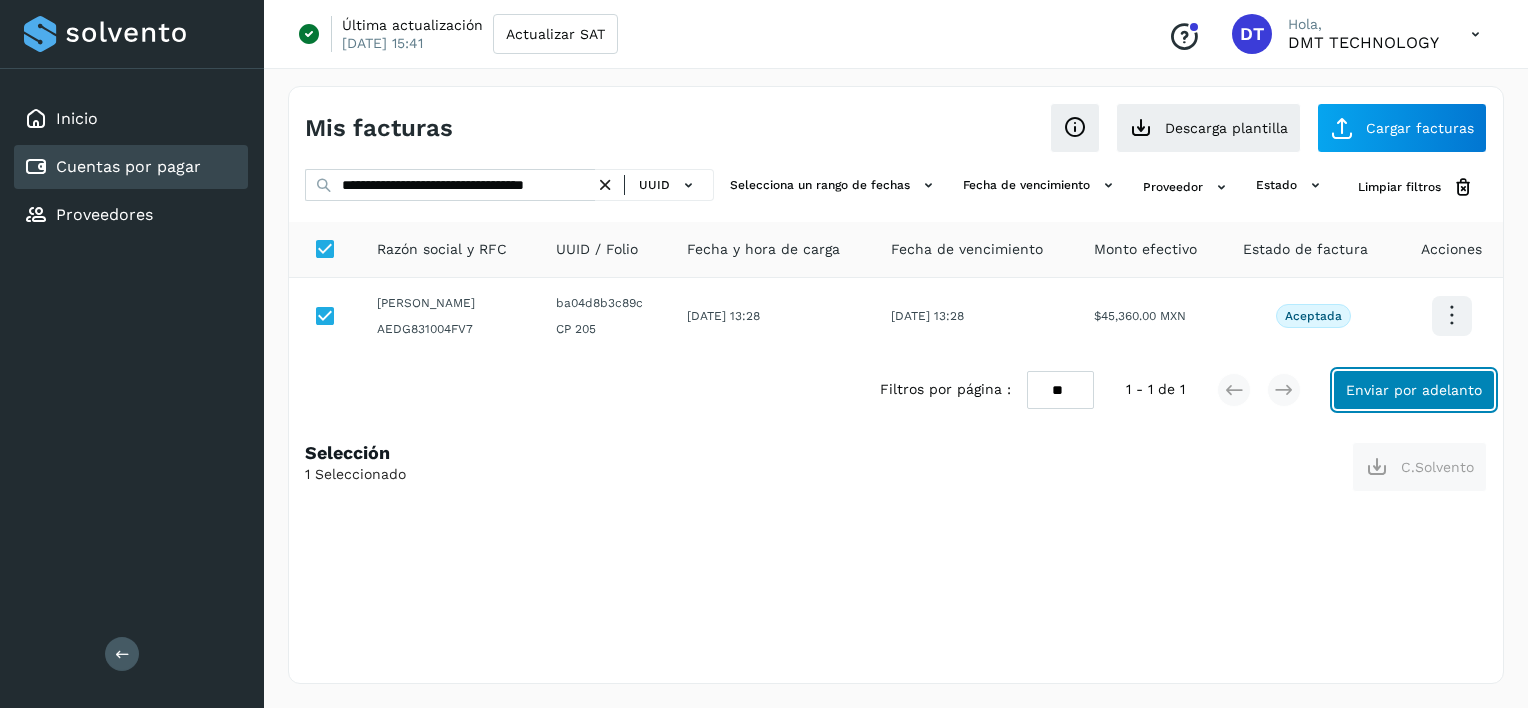 click on "Enviar por adelanto" 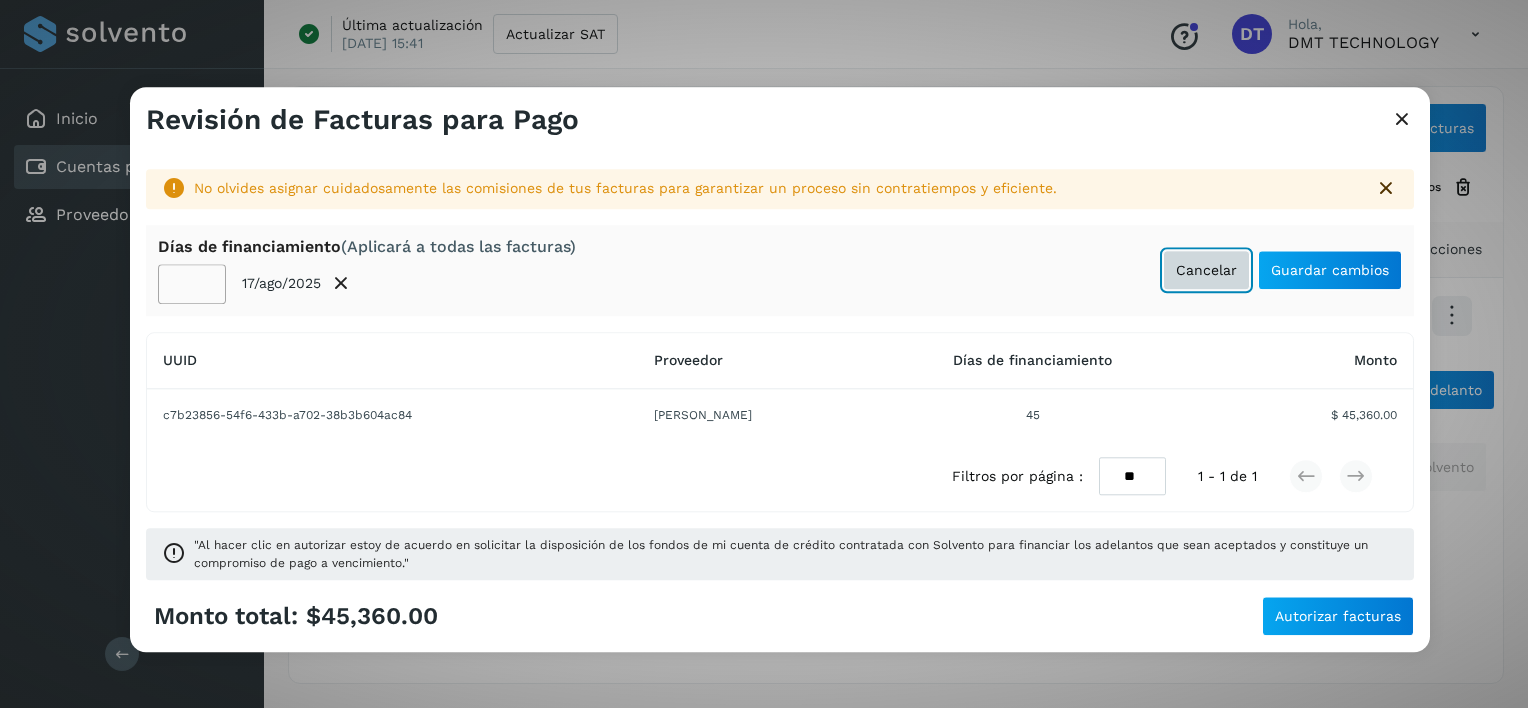 click on "Cancelar" at bounding box center (1206, 270) 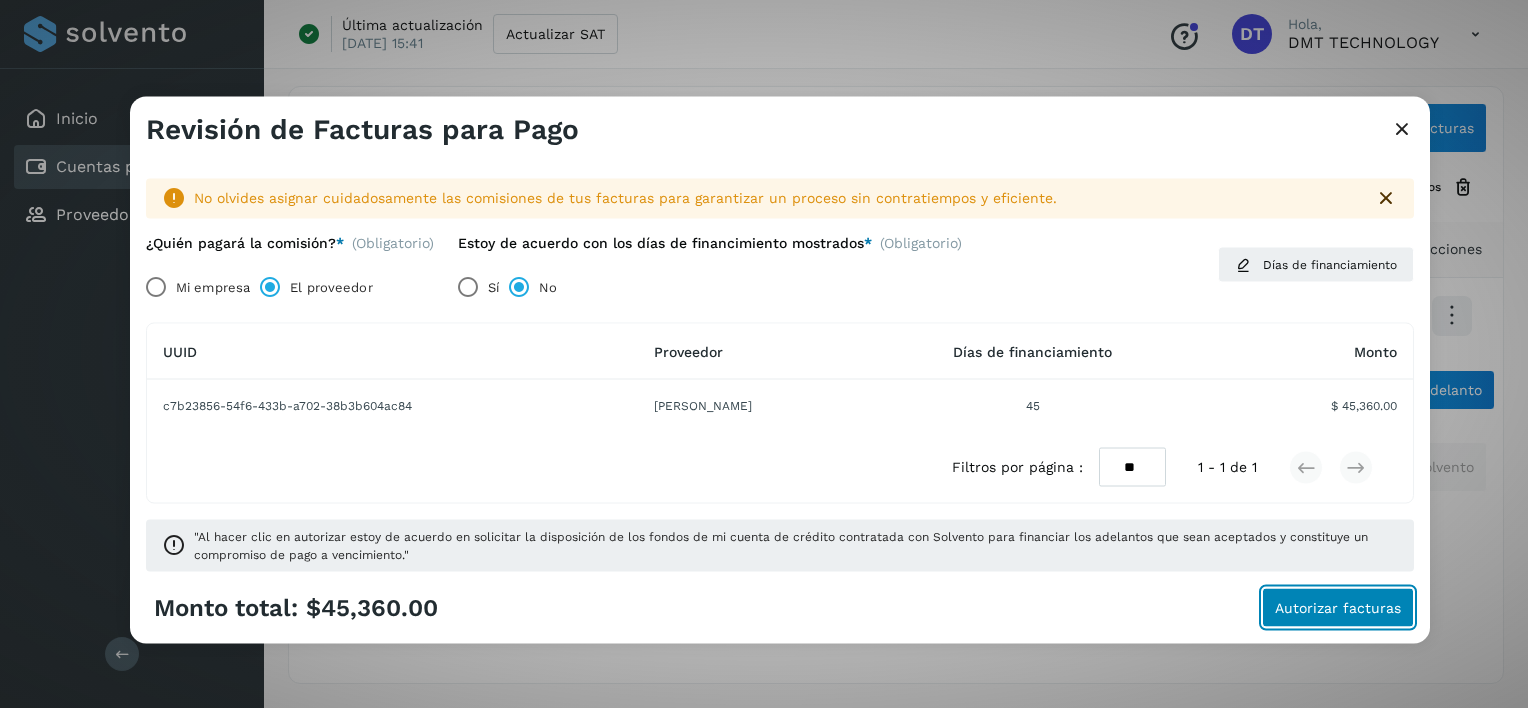 click on "Autorizar facturas" 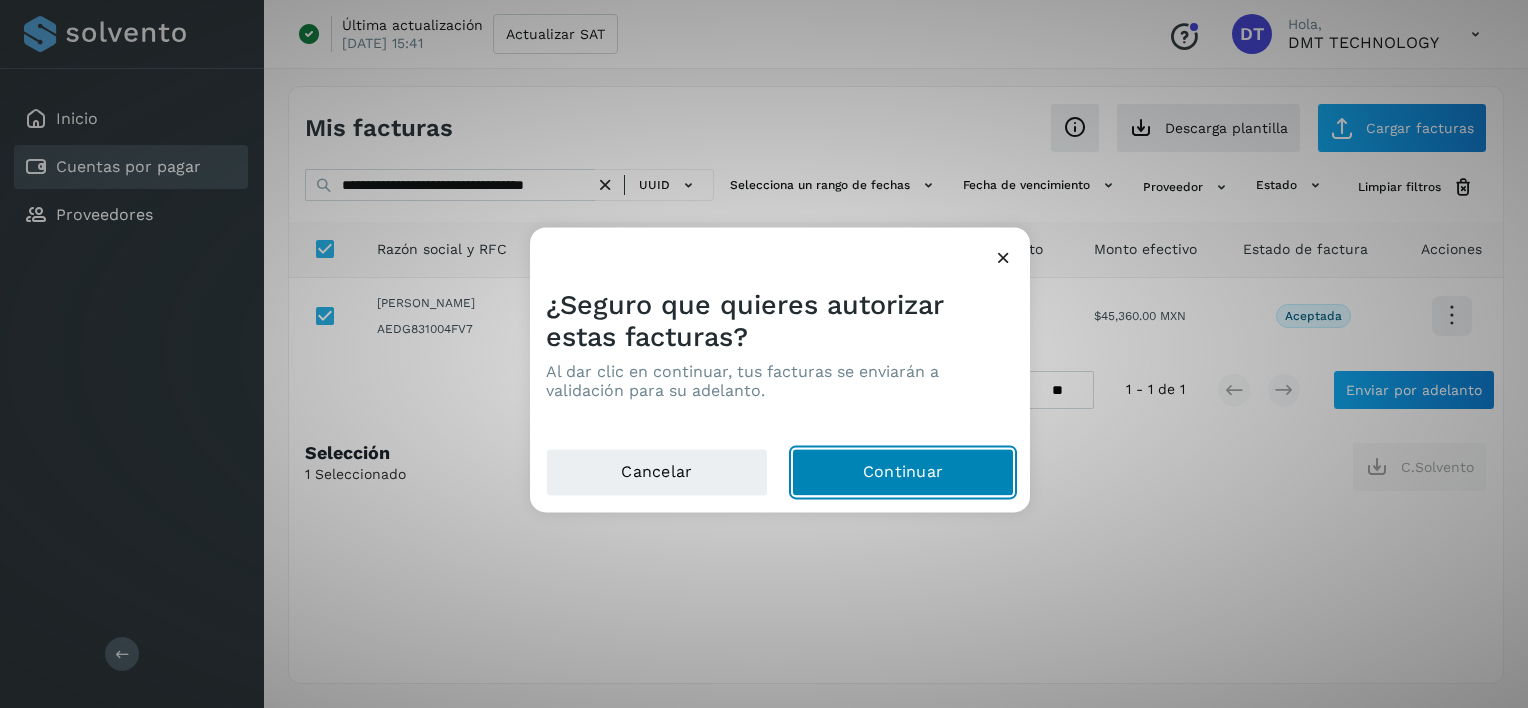 click on "Continuar" 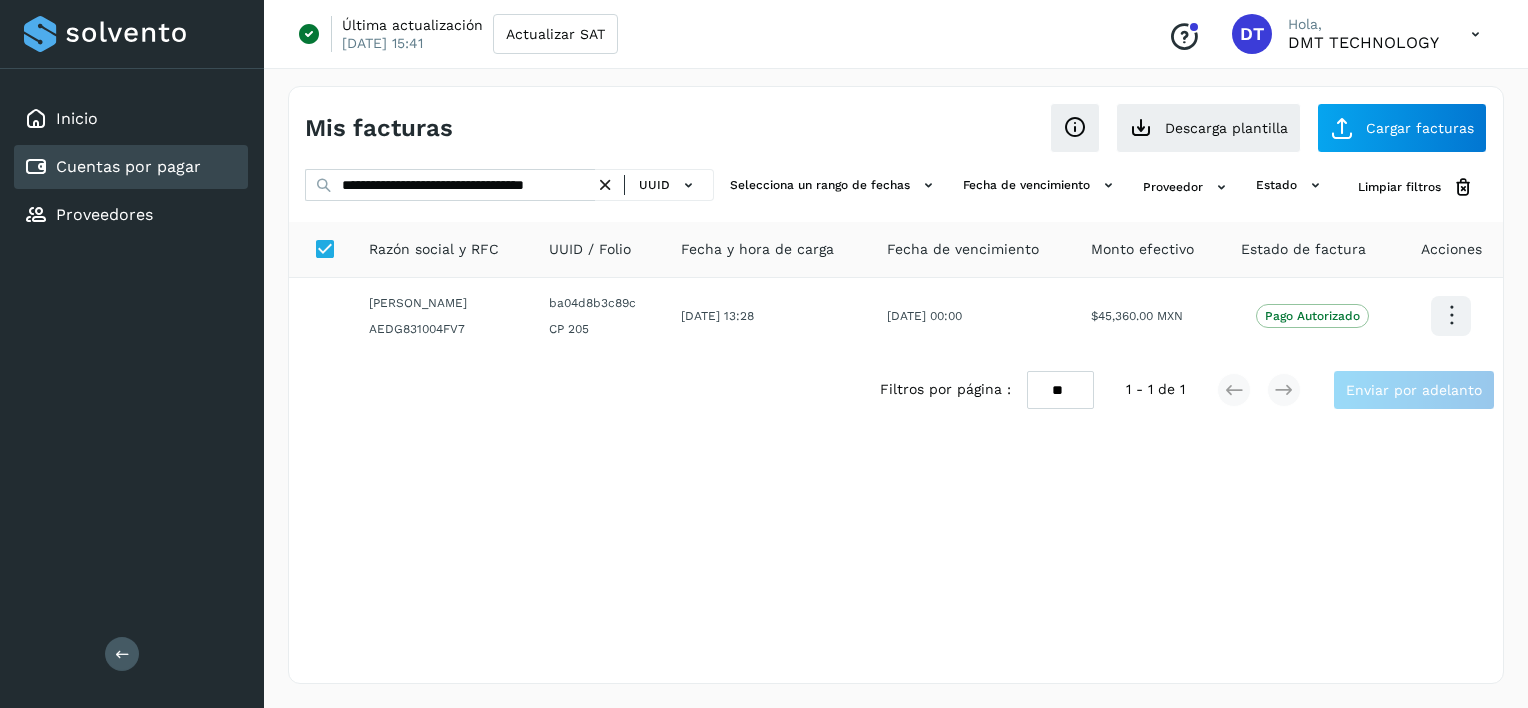 click on "Cuentas por pagar" at bounding box center [112, 167] 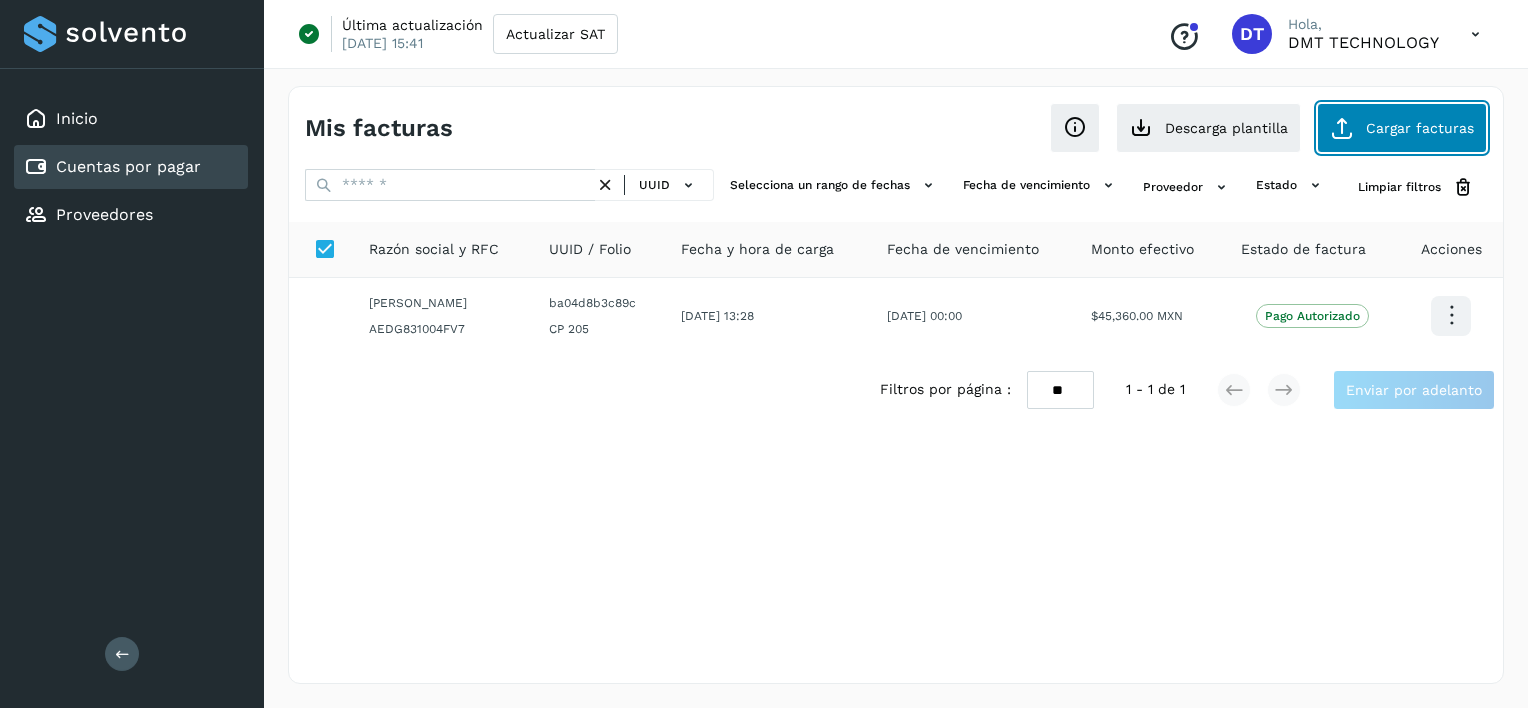 click on "Cargar facturas" 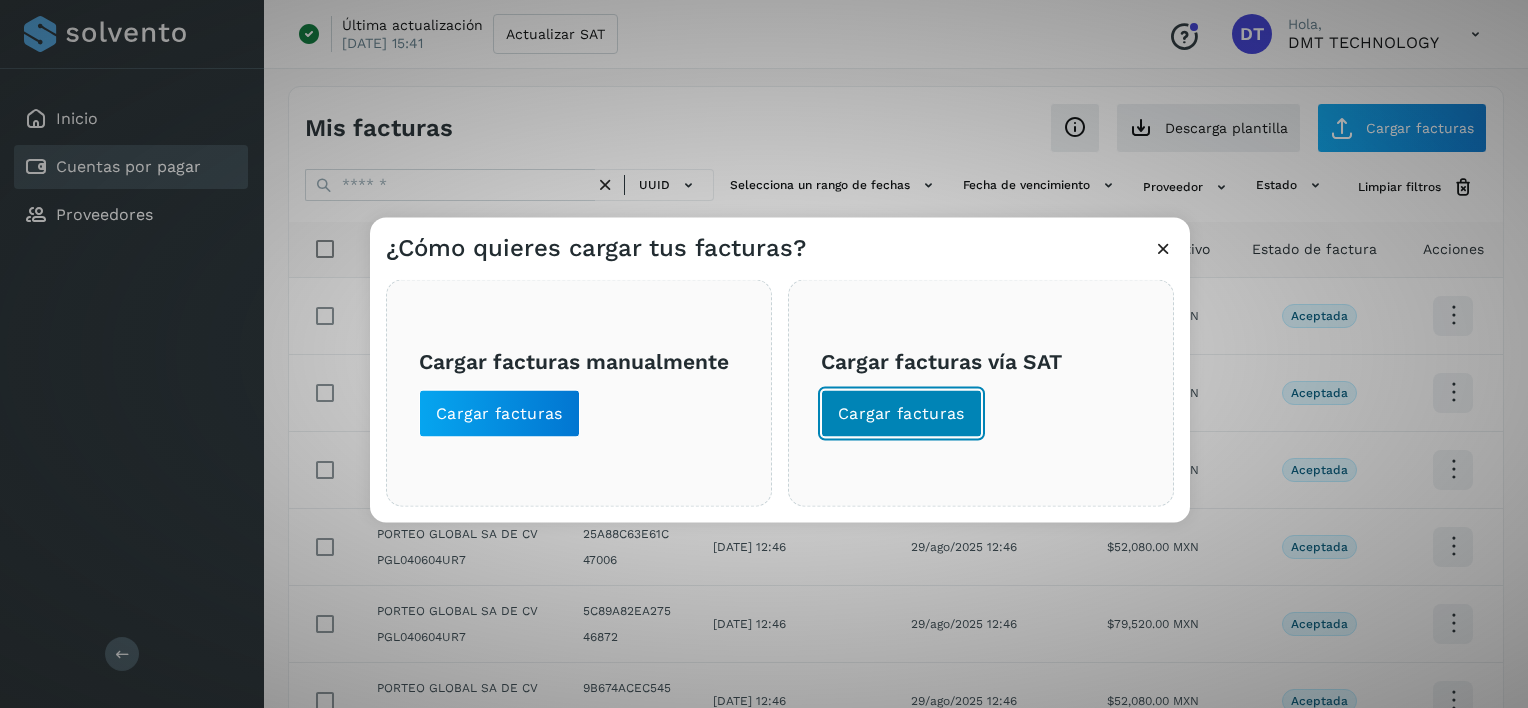 click on "Cargar facturas" 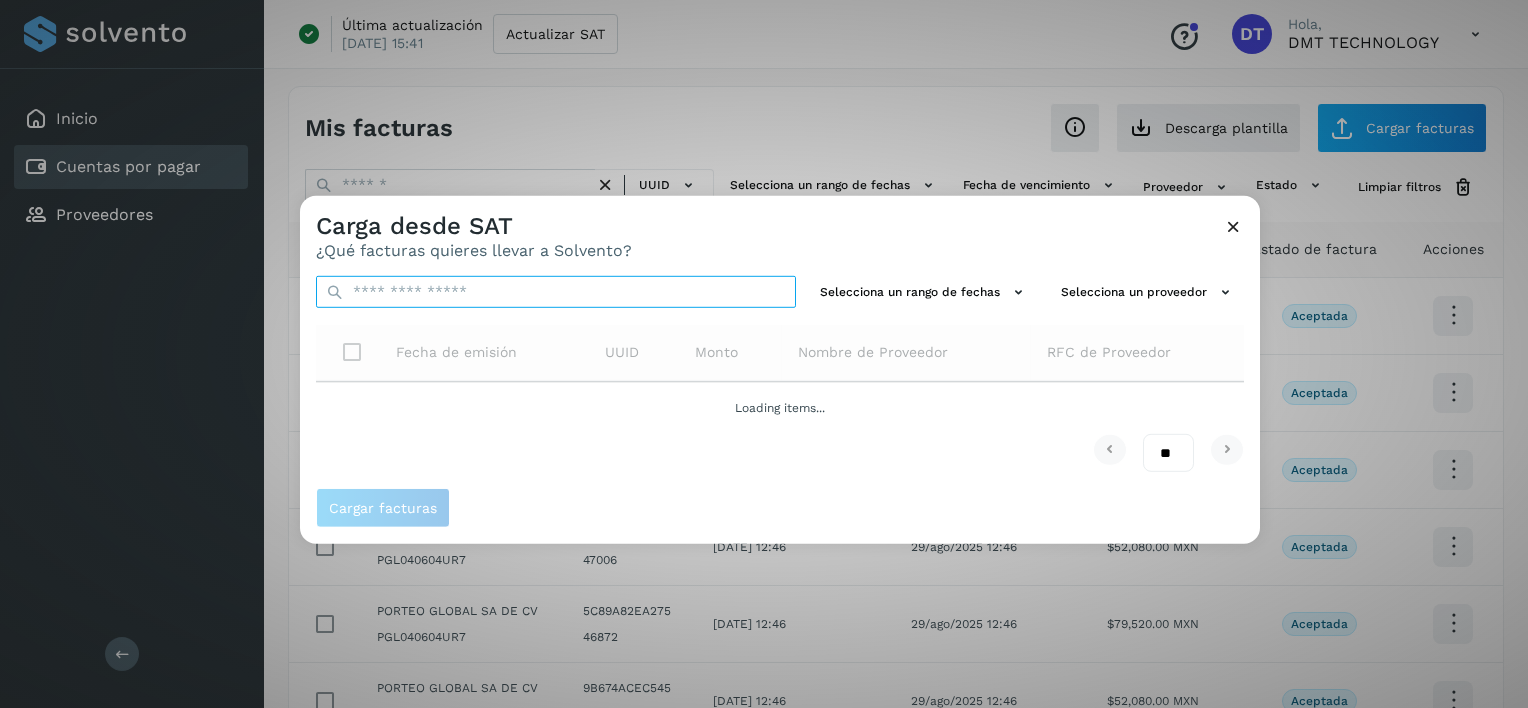 click at bounding box center [556, 292] 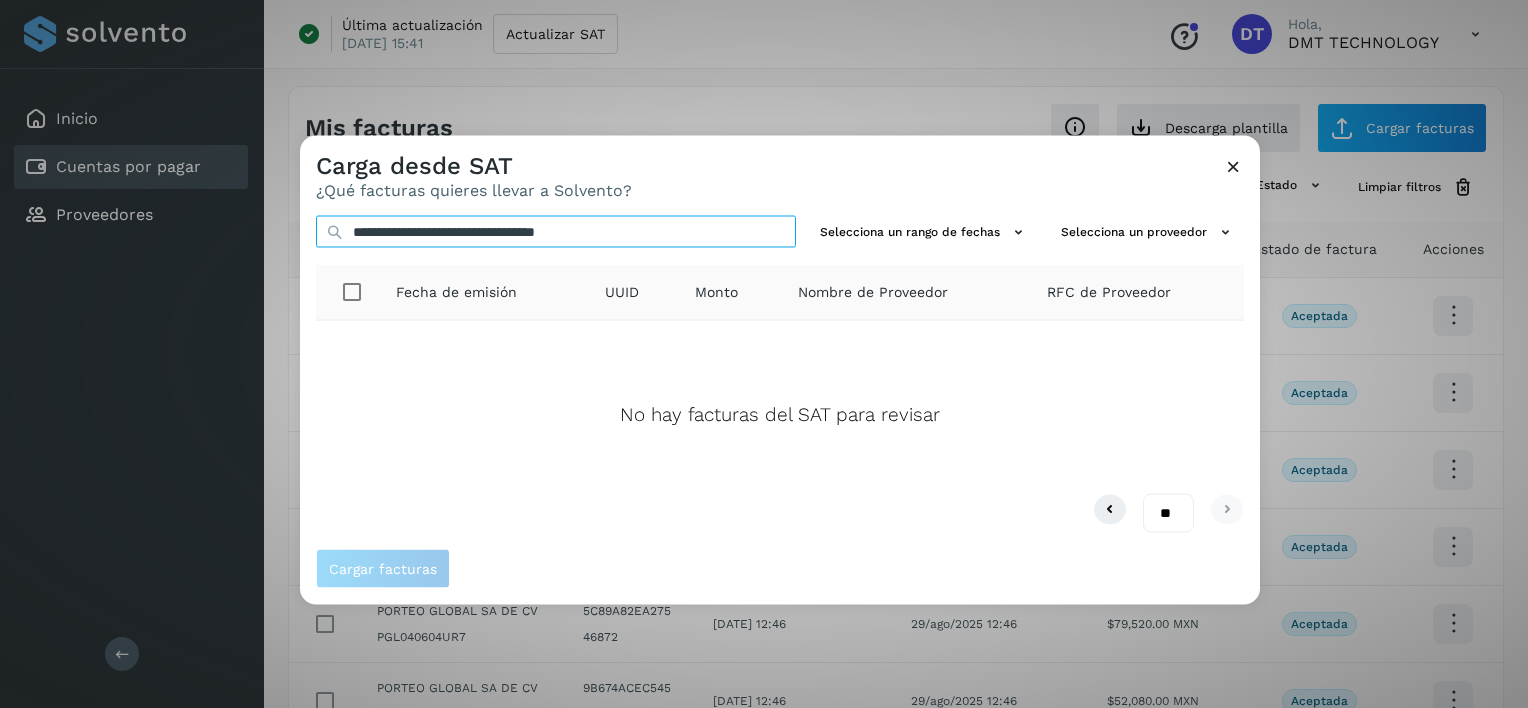 type on "**********" 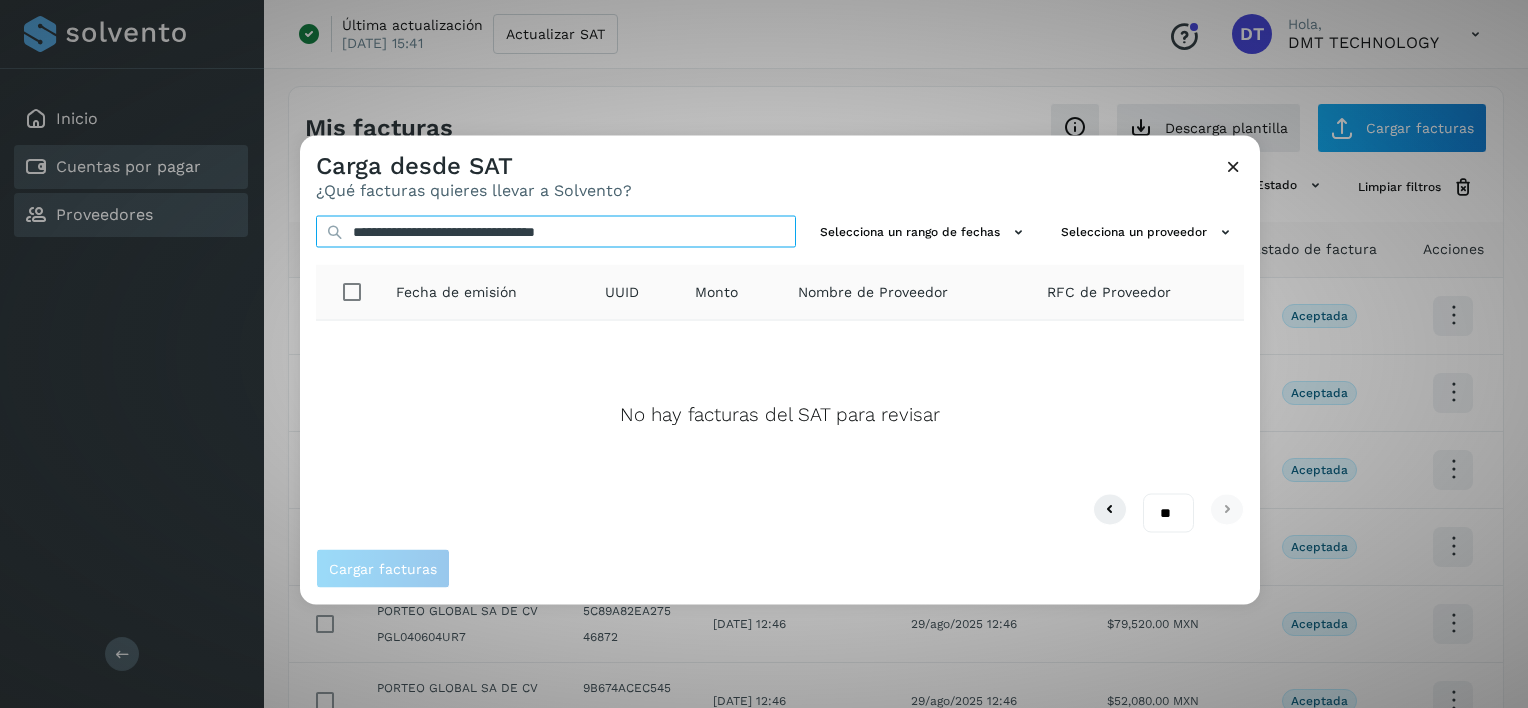 drag, startPoint x: 662, startPoint y: 231, endPoint x: 25, endPoint y: 231, distance: 637 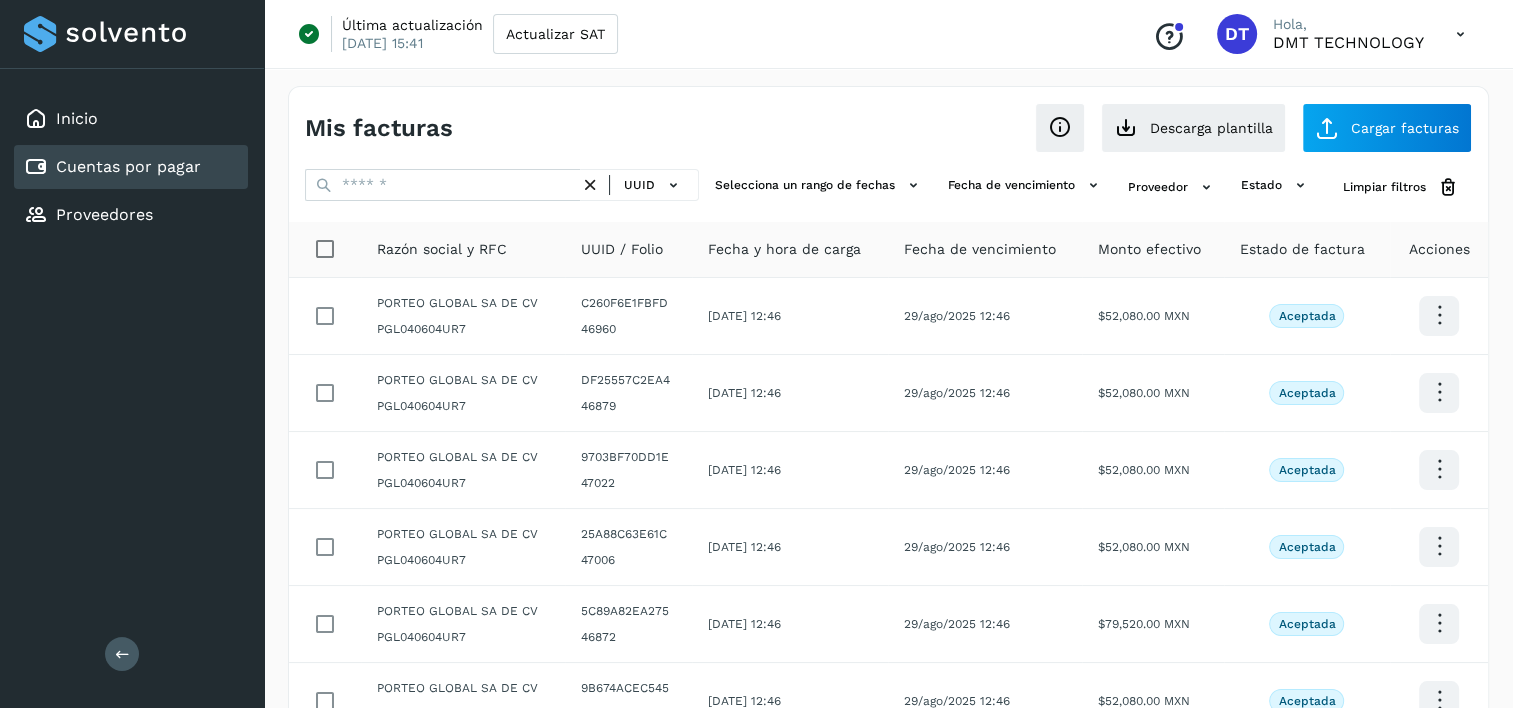 click on "Mis facturas
Ver instrucciones para cargar Facturas
Descarga plantilla Cargar facturas UUID Selecciona un rango de fechas
Selecciona el rango de fechas en el que se carga la factura.
Fecha de vencimiento
Selecciona rango de fechas cuando vence la factura
Proveedor estado Limpiar filtros Razón social y RFC UUID / Folio Fecha y hora de carga Fecha de vencimiento Monto efectivo Estado de factura Acciones PORTEO GLOBAL SA DE CV PGL040604UR7 C260F6E1FBFD 46960 [DATE] 12:46 [DATE] 12:46 $52,080.00 MXN Aceptada PORTEO GLOBAL SA DE CV PGL040604UR7 DF25557C2EA4 46879 [DATE] 12:46 [DATE] 12:46 $52,080.00 MXN Aceptada PORTEO GLOBAL SA DE CV PGL040604UR7 9703BF70DD1E 47022 [DATE] 12:46 [DATE] 12:46 $52,080.00 MXN Aceptada PORTEO GLOBAL SA DE CV PGL040604UR7 25A88C63E61C 47006 [DATE] 12:46 [DATE] 12:46 $52,080.00 MXN Aceptada" at bounding box center (888, 603) 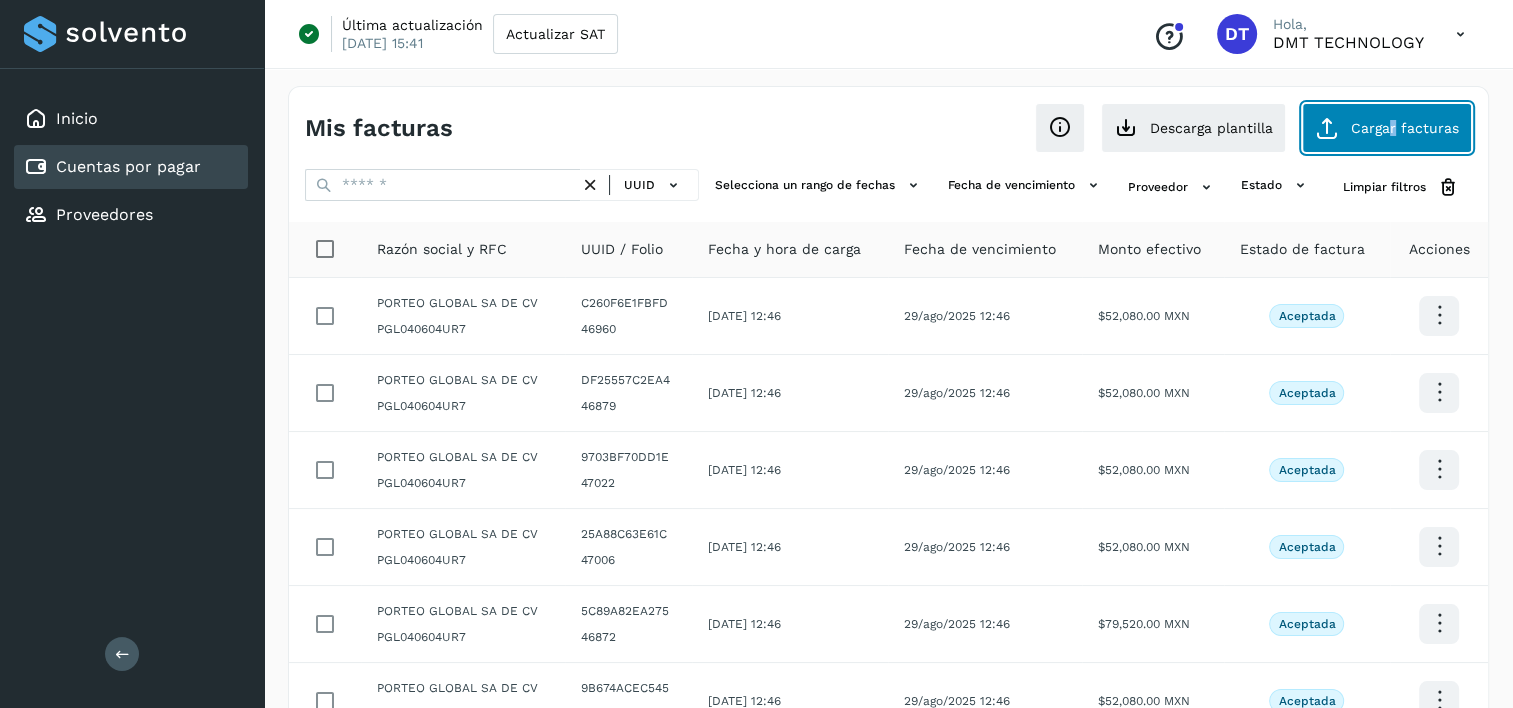 drag, startPoint x: 1389, startPoint y: 85, endPoint x: 1364, endPoint y: 135, distance: 55.9017 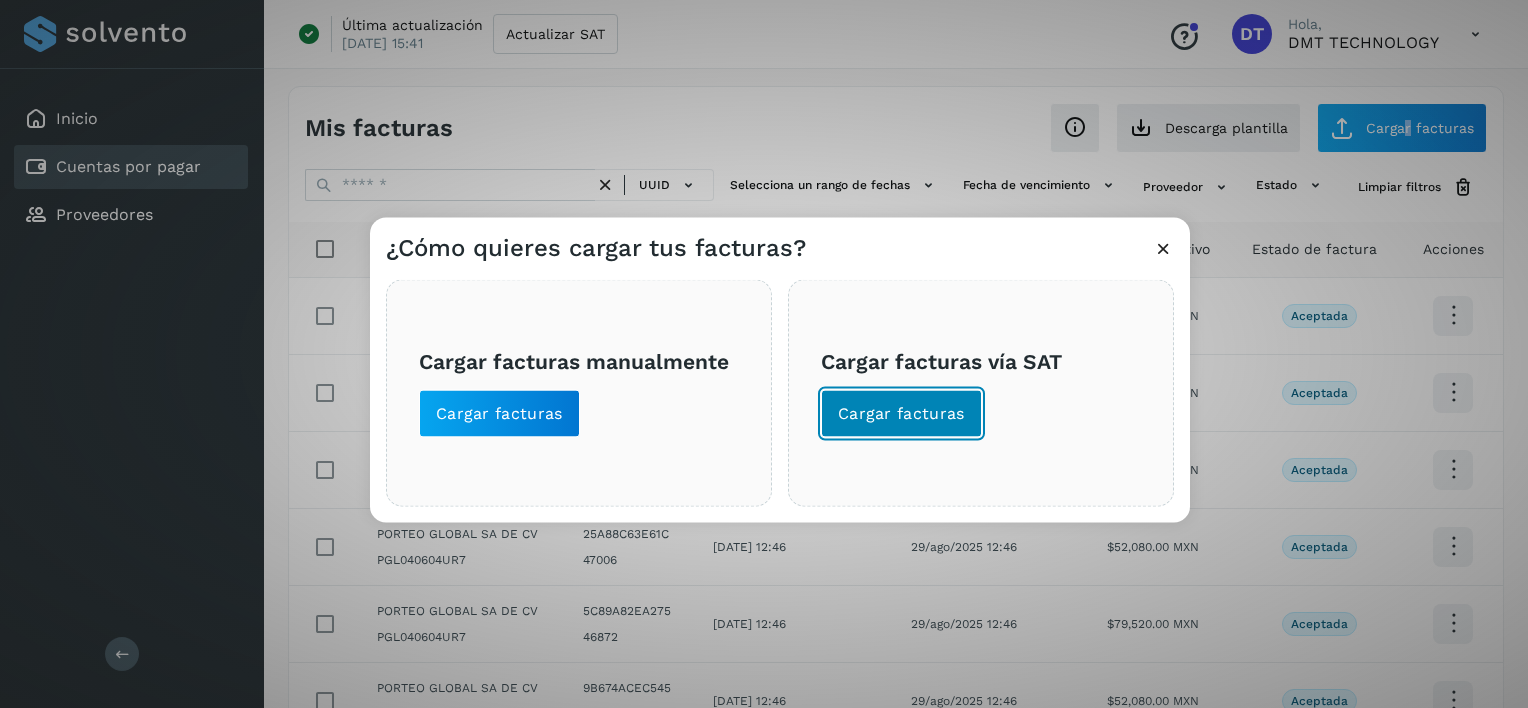 click on "Cargar facturas" 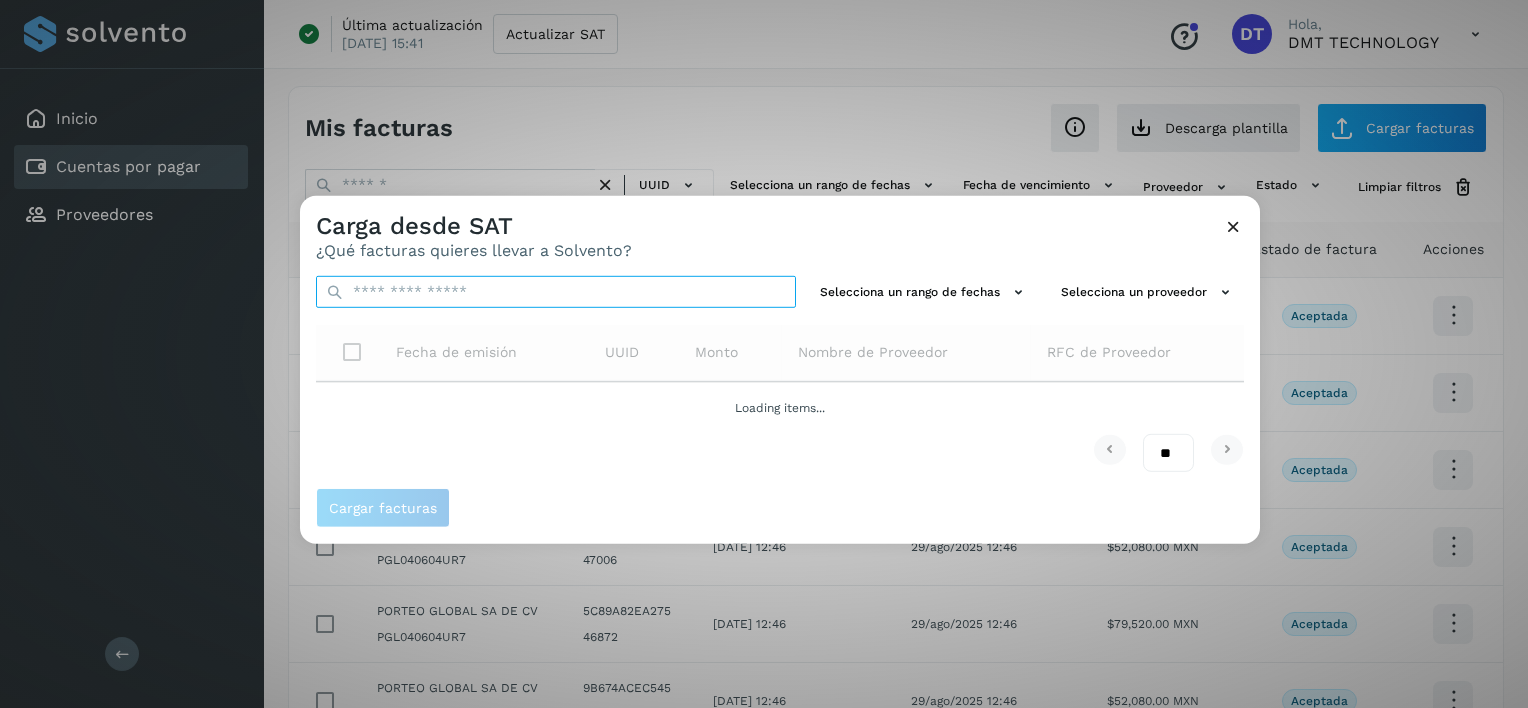 click at bounding box center [556, 292] 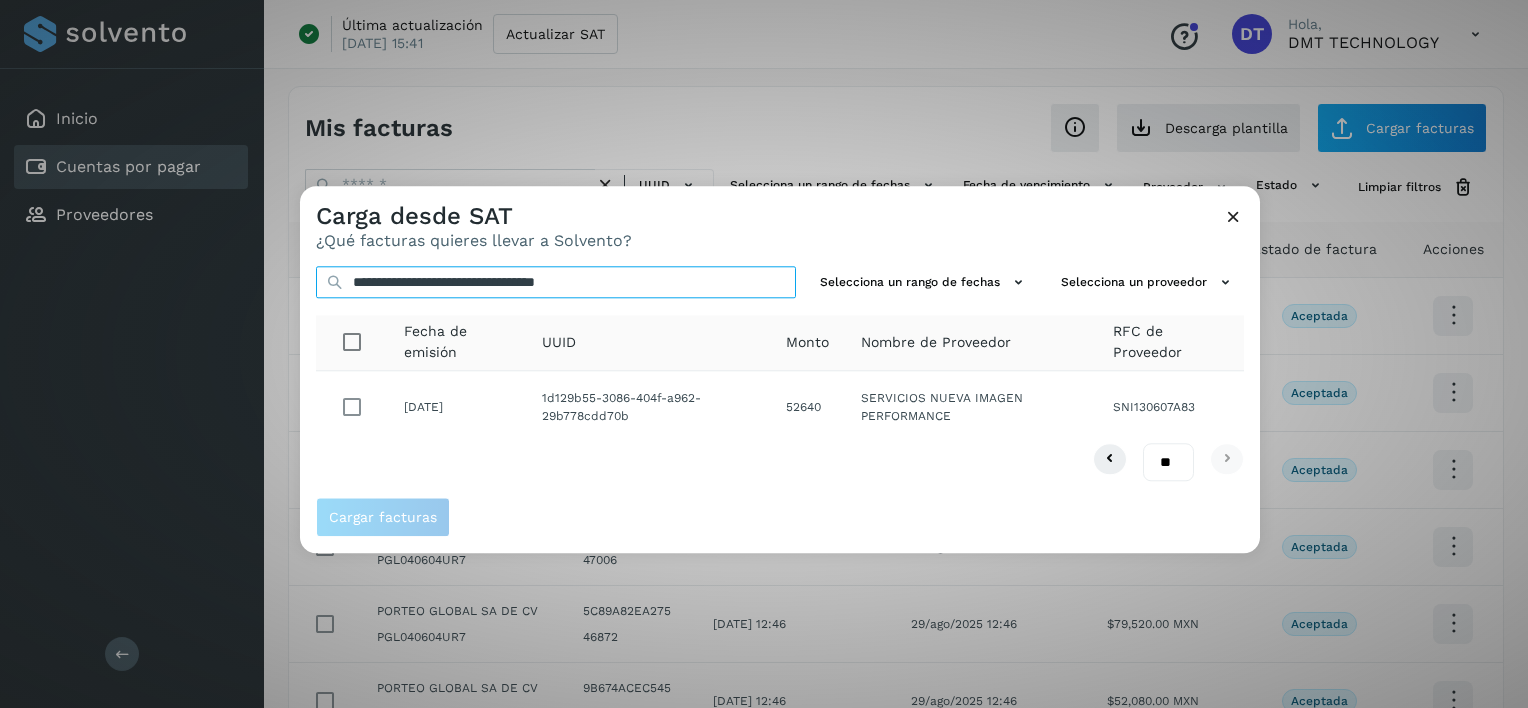 type on "**********" 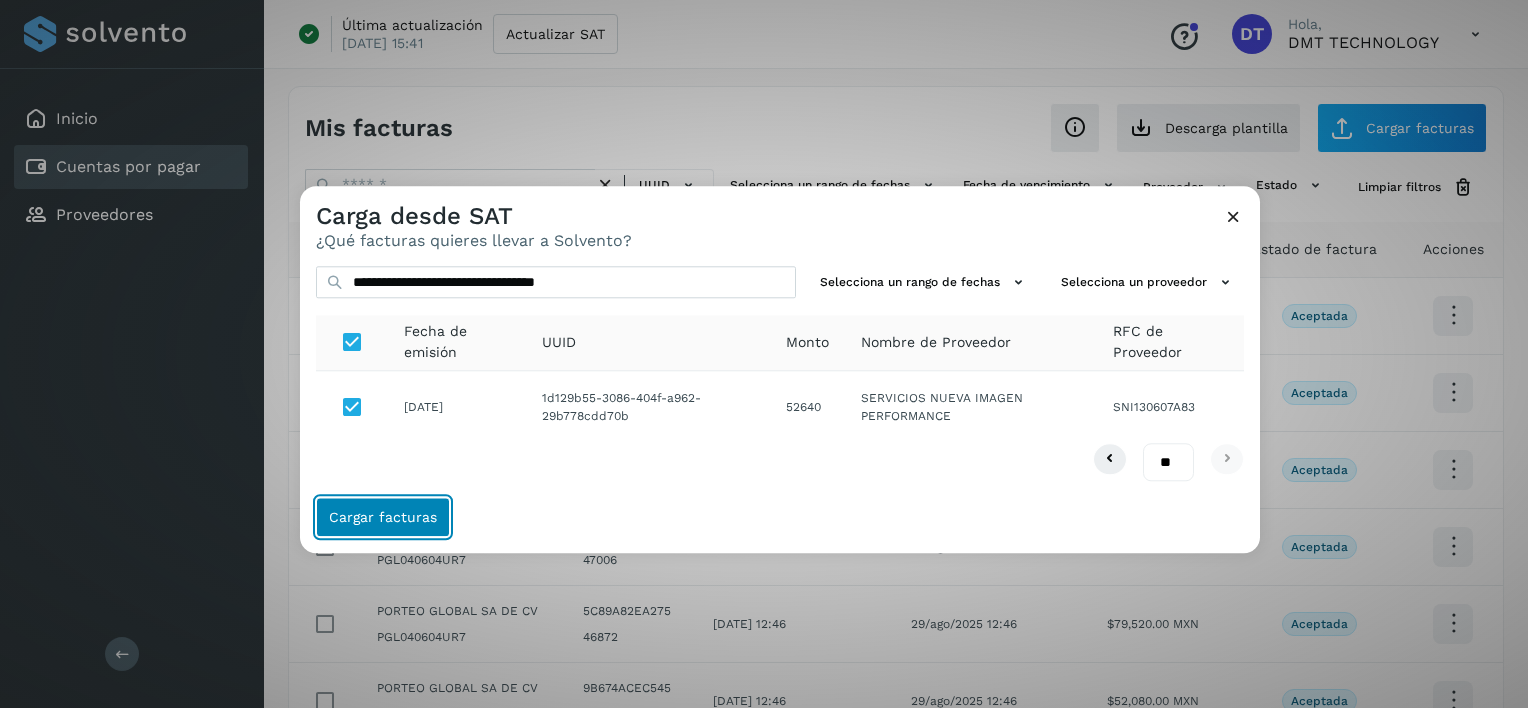 click on "Cargar facturas" 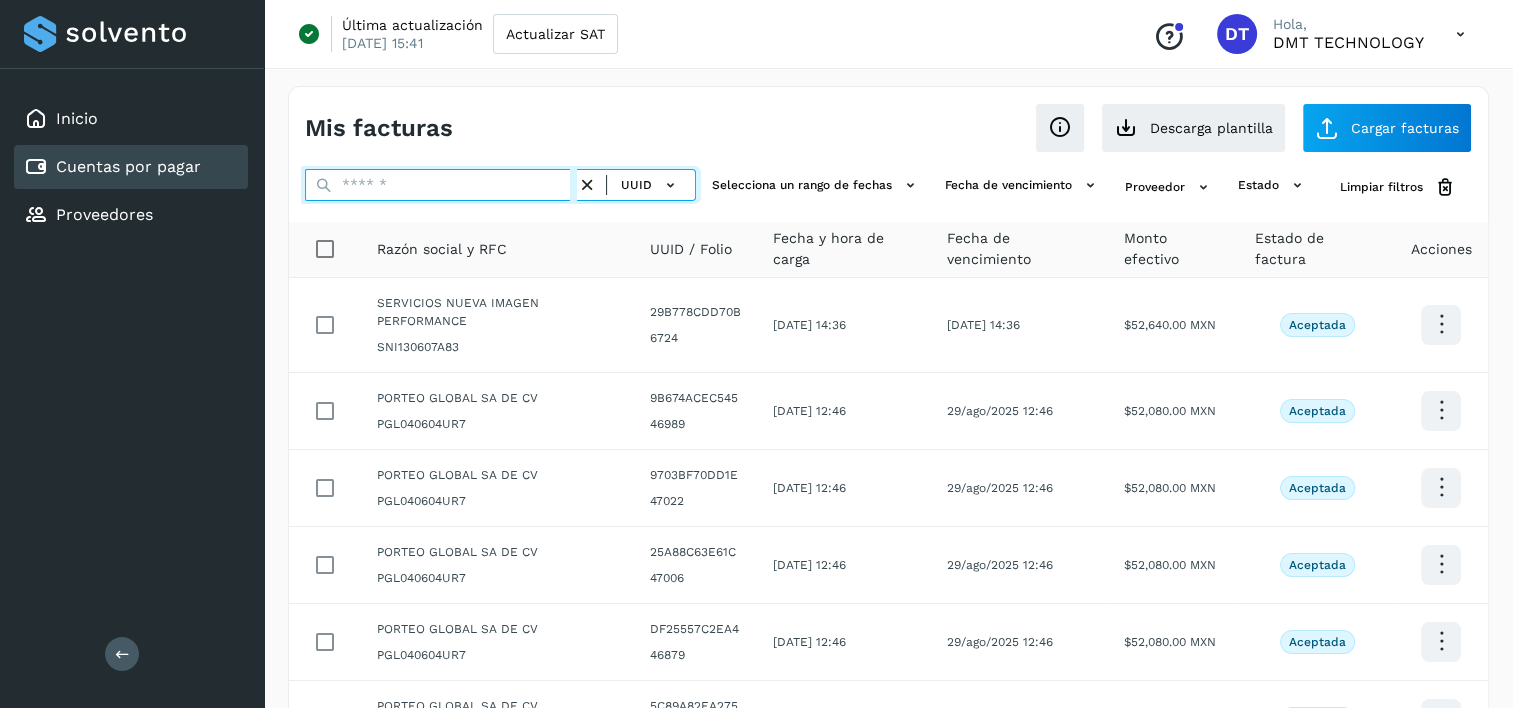 click at bounding box center [441, 185] 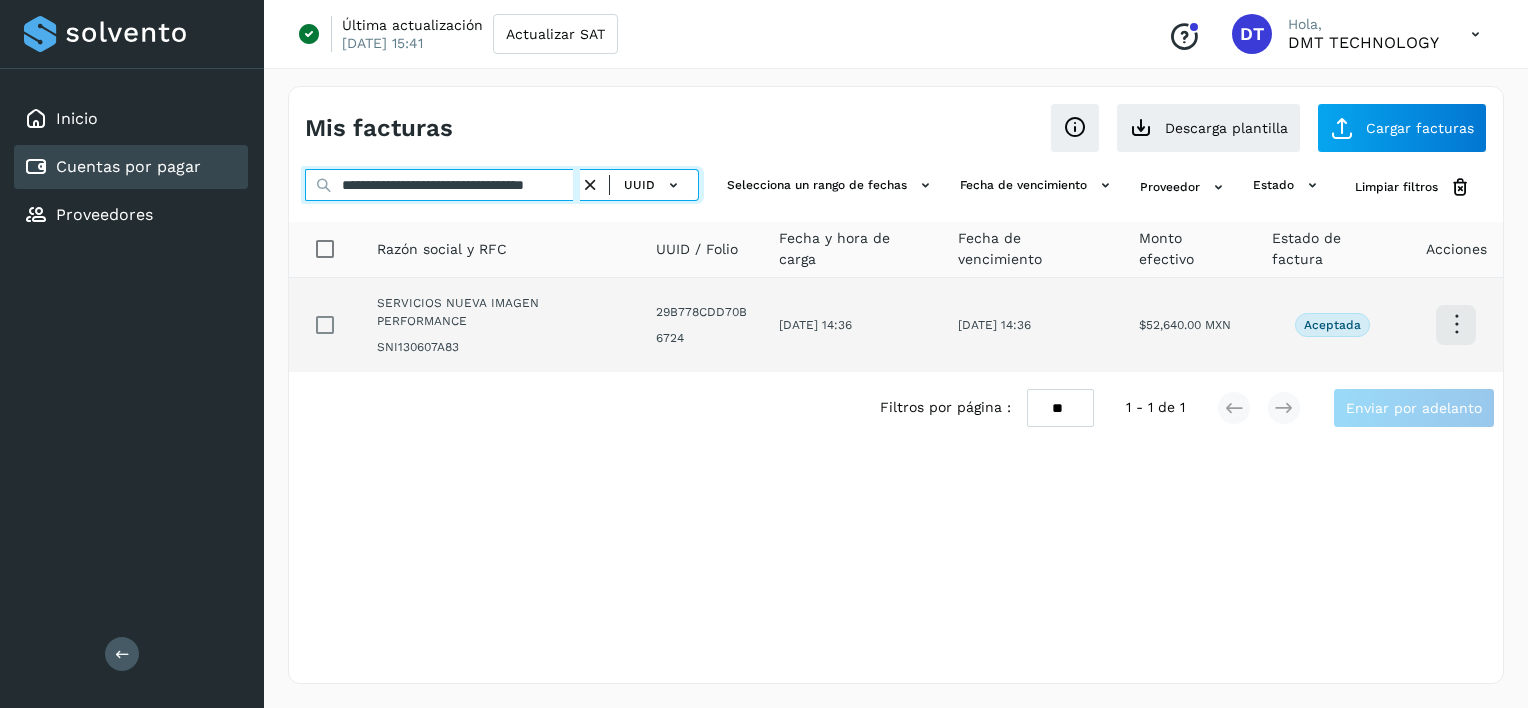 scroll, scrollTop: 0, scrollLeft: 48, axis: horizontal 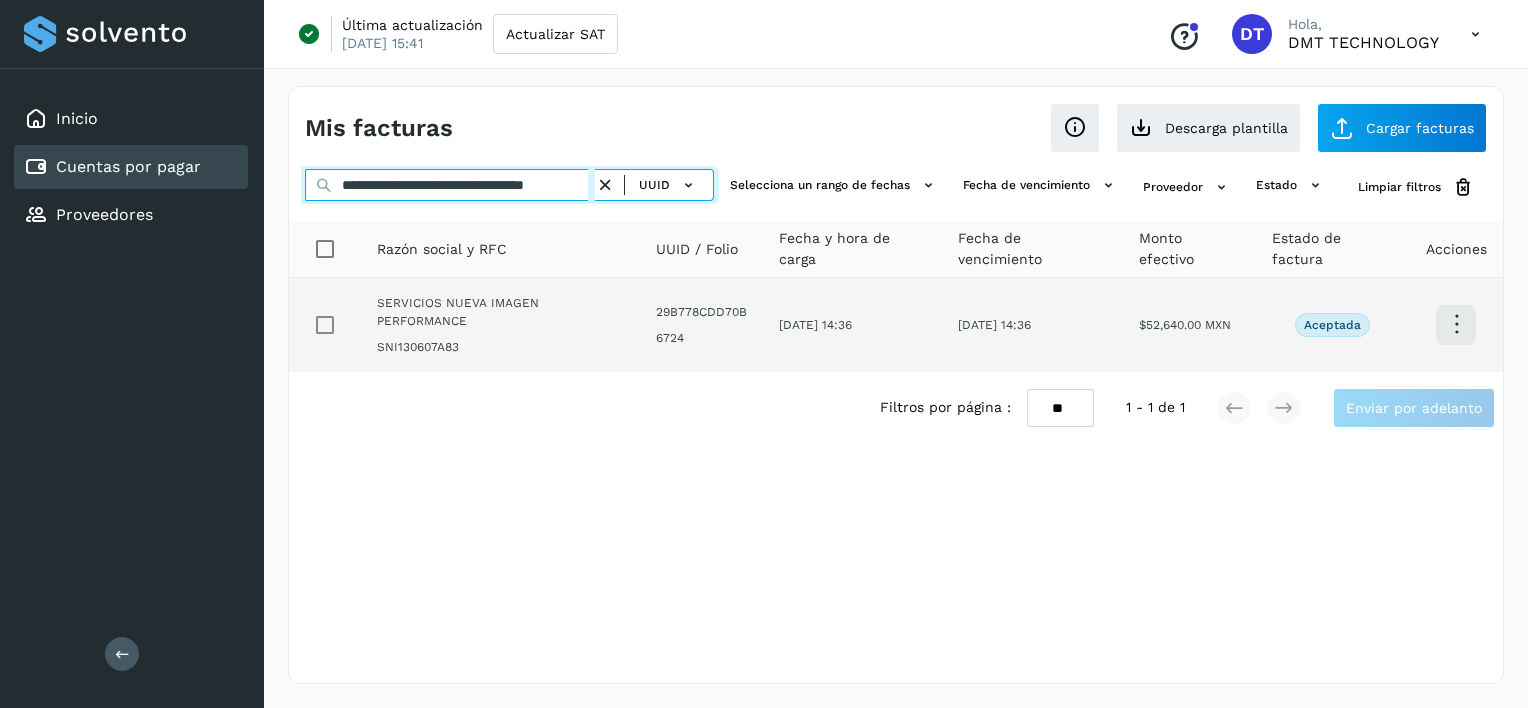 type on "**********" 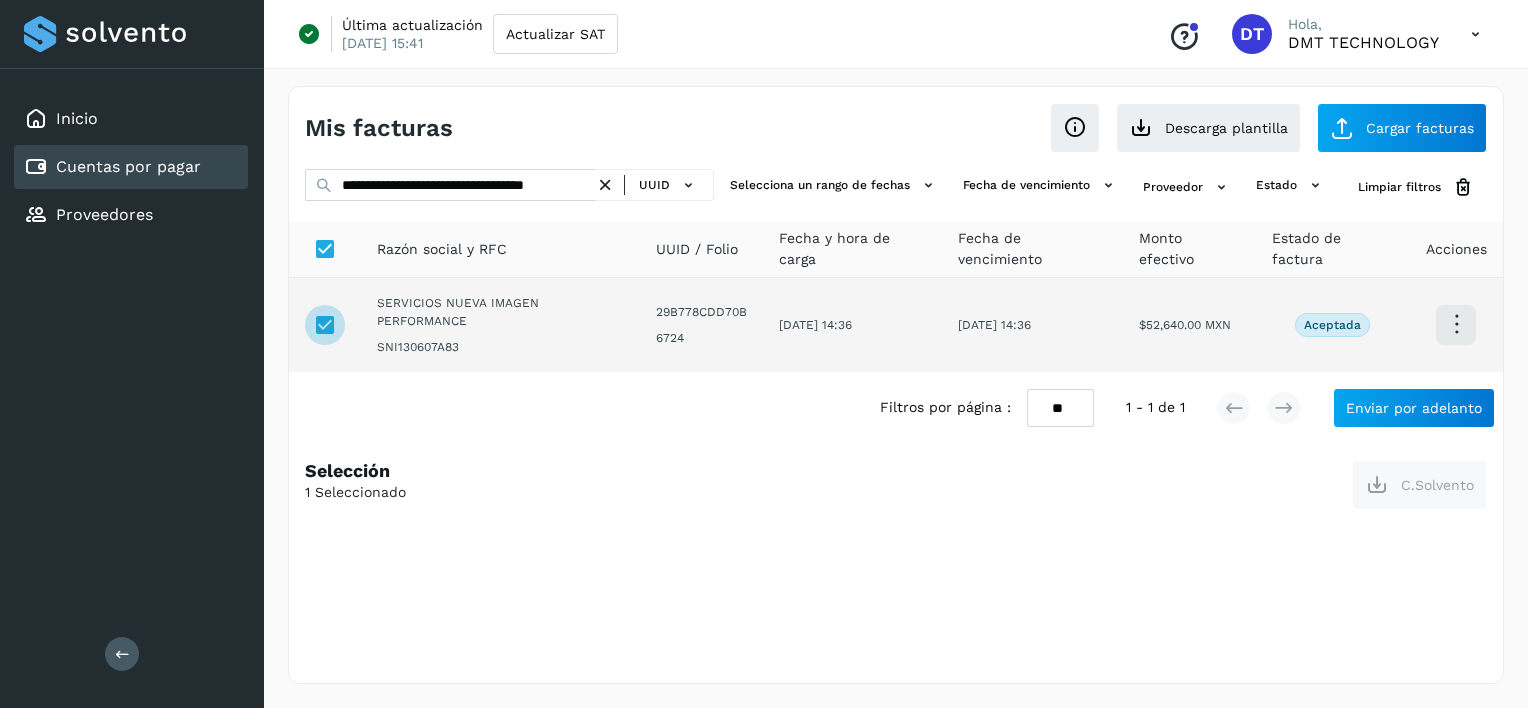 scroll, scrollTop: 0, scrollLeft: 0, axis: both 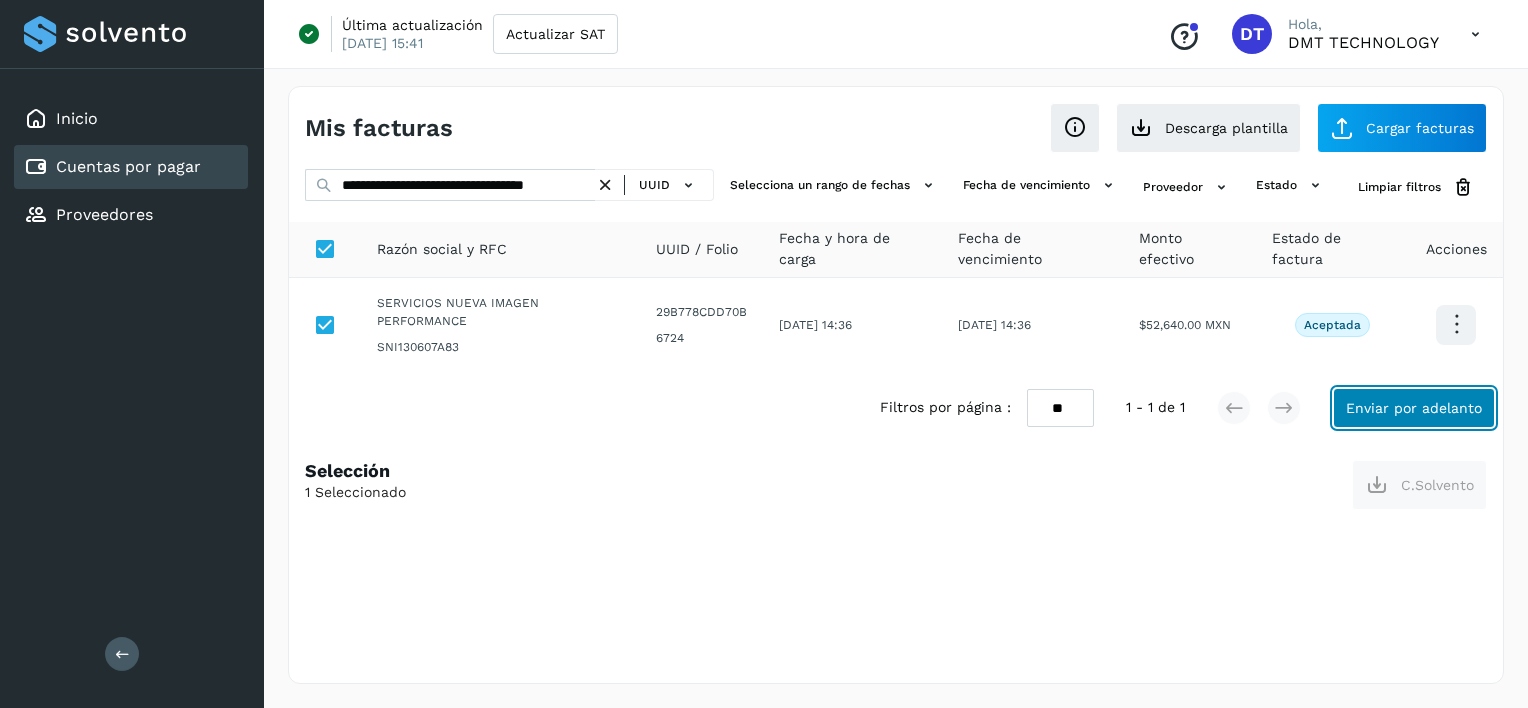 click on "Enviar por adelanto" 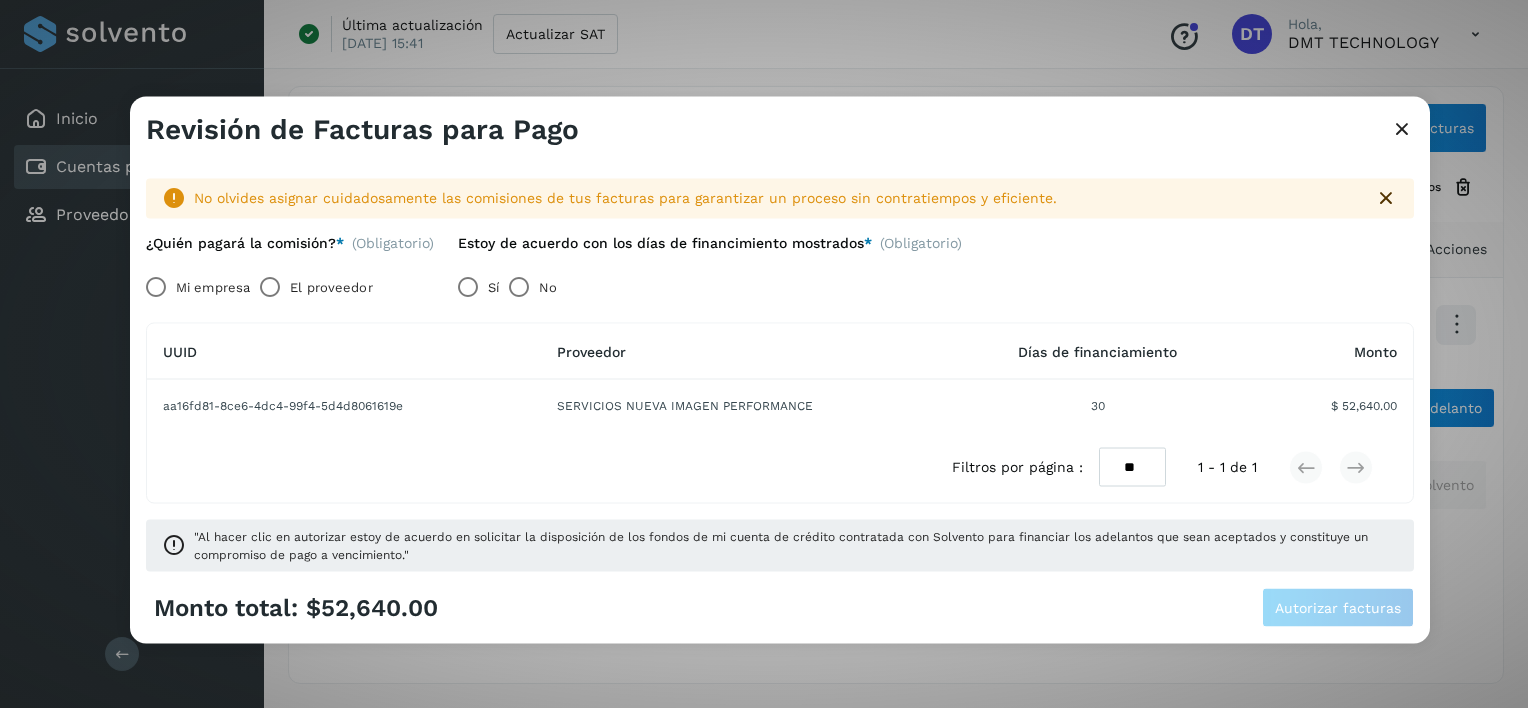 click on "El proveedor" at bounding box center [331, 287] 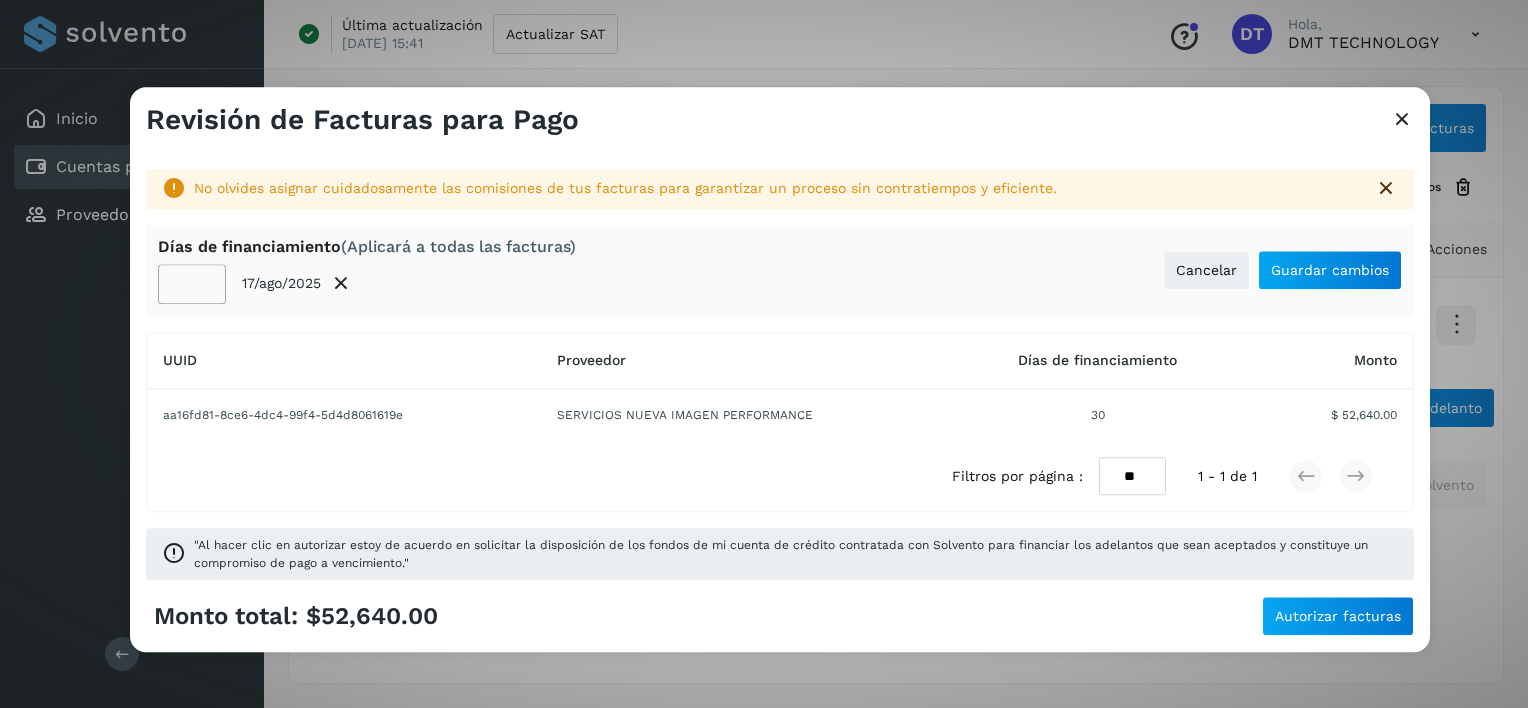 click on "**" 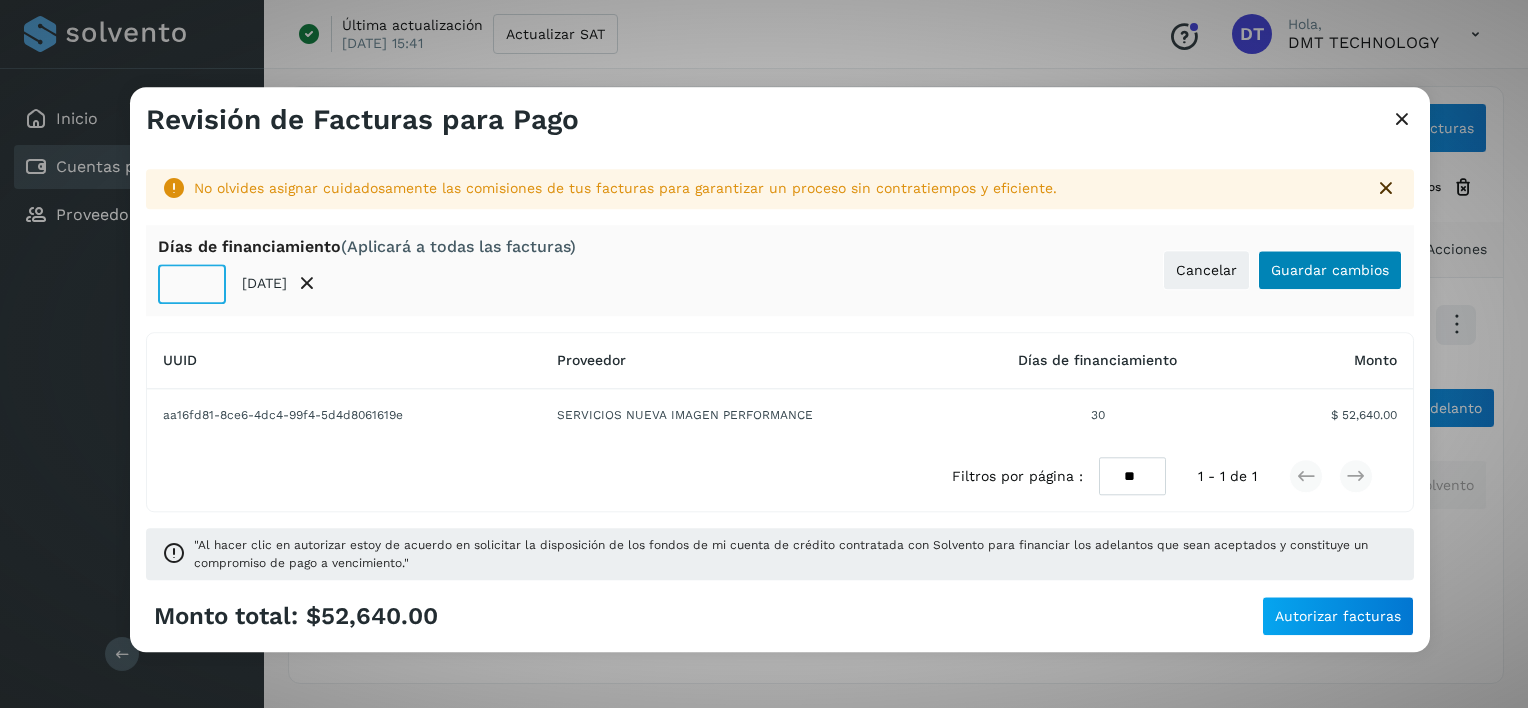 type on "**" 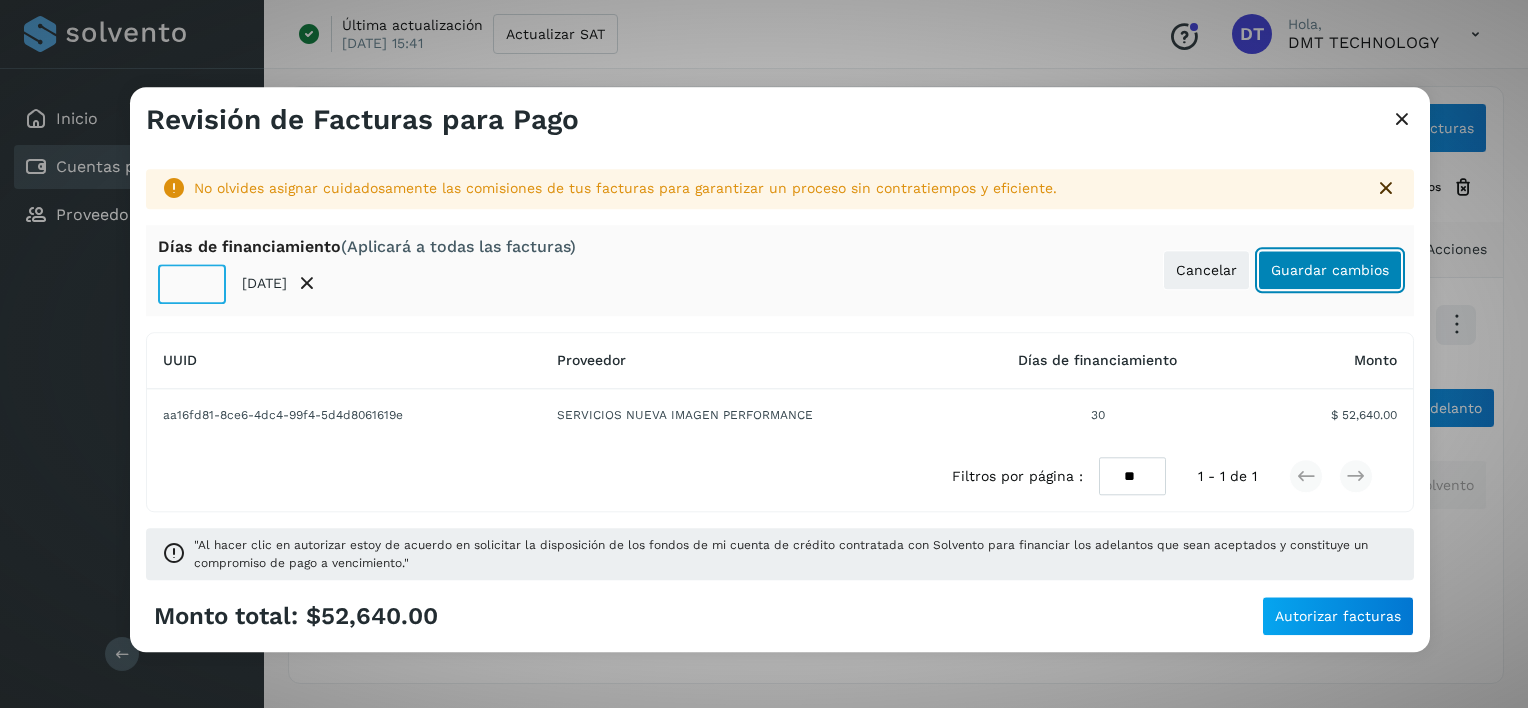 click on "Guardar cambios" 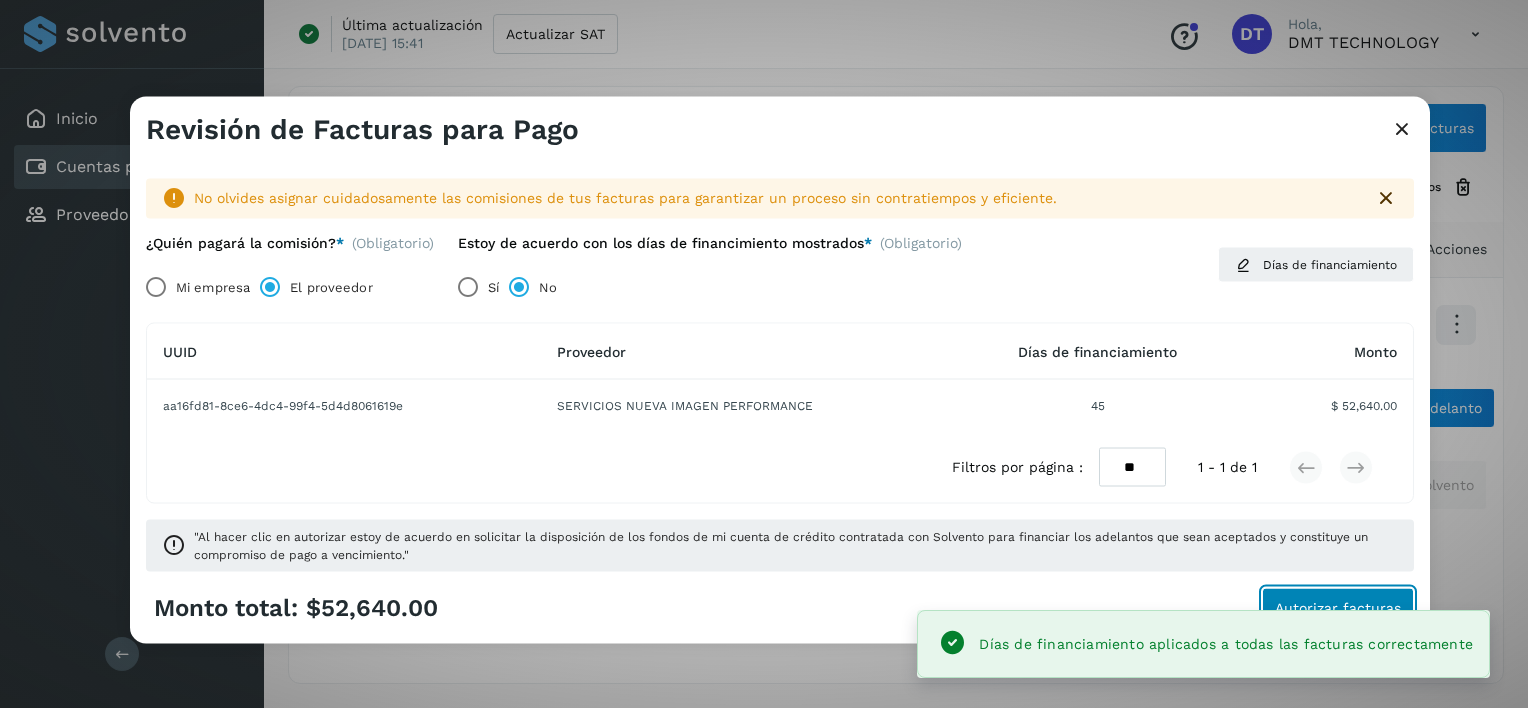 click on "Autorizar facturas" 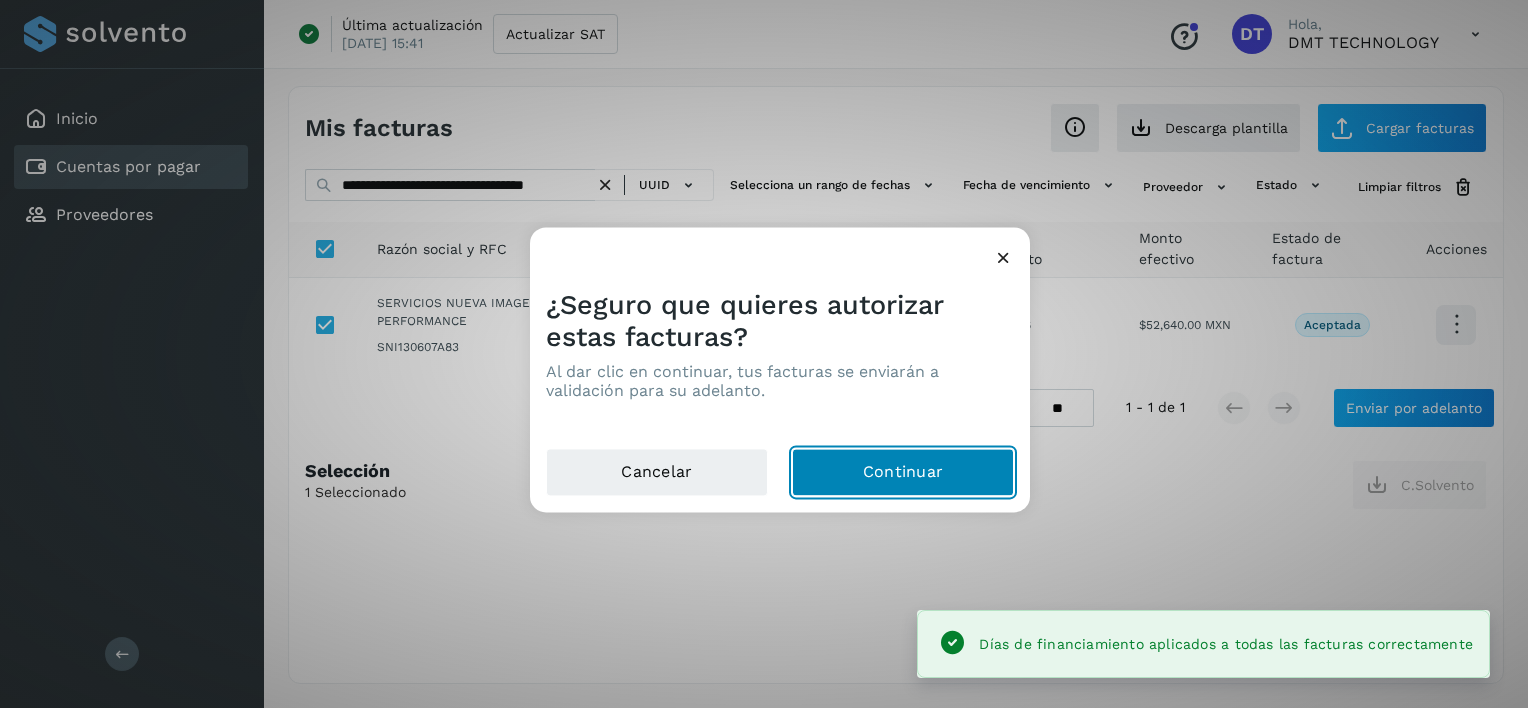 click on "Continuar" 